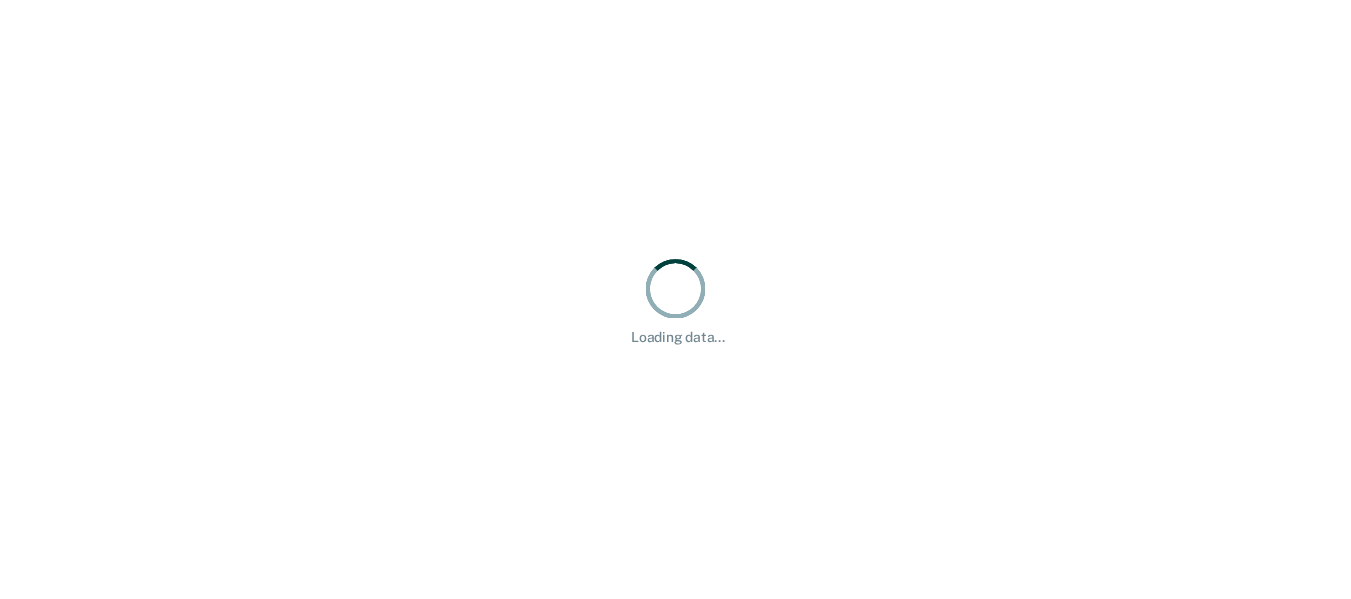 scroll, scrollTop: 0, scrollLeft: 0, axis: both 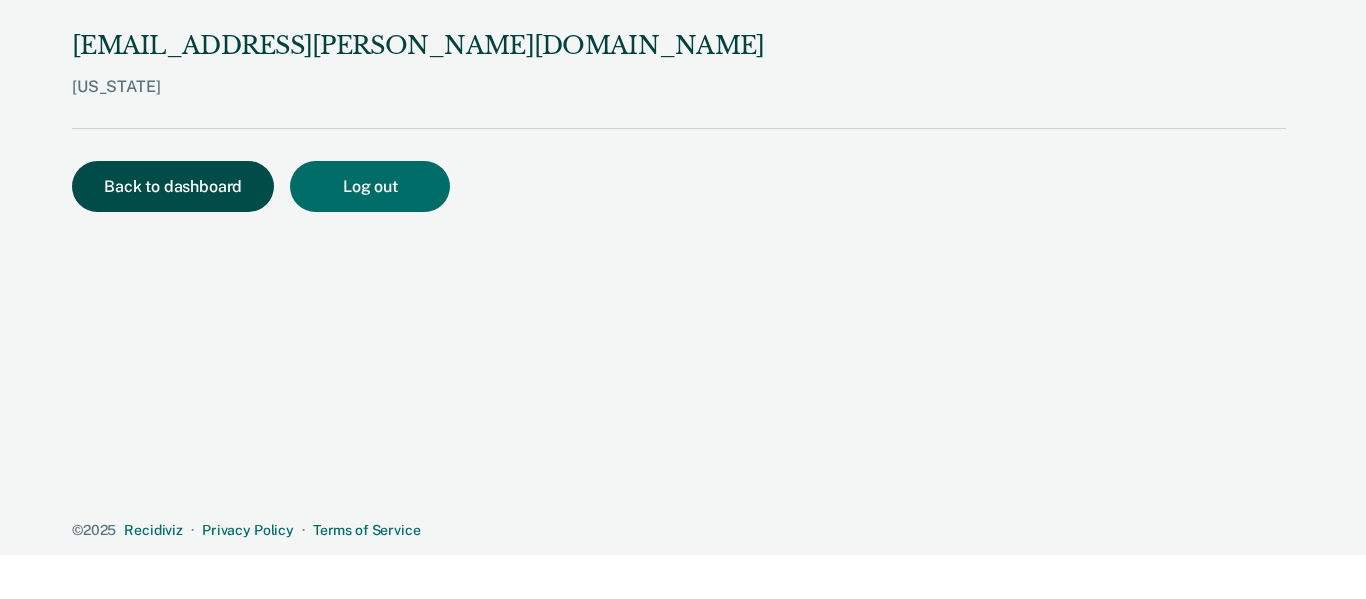 click on "Back to dashboard" at bounding box center [173, 186] 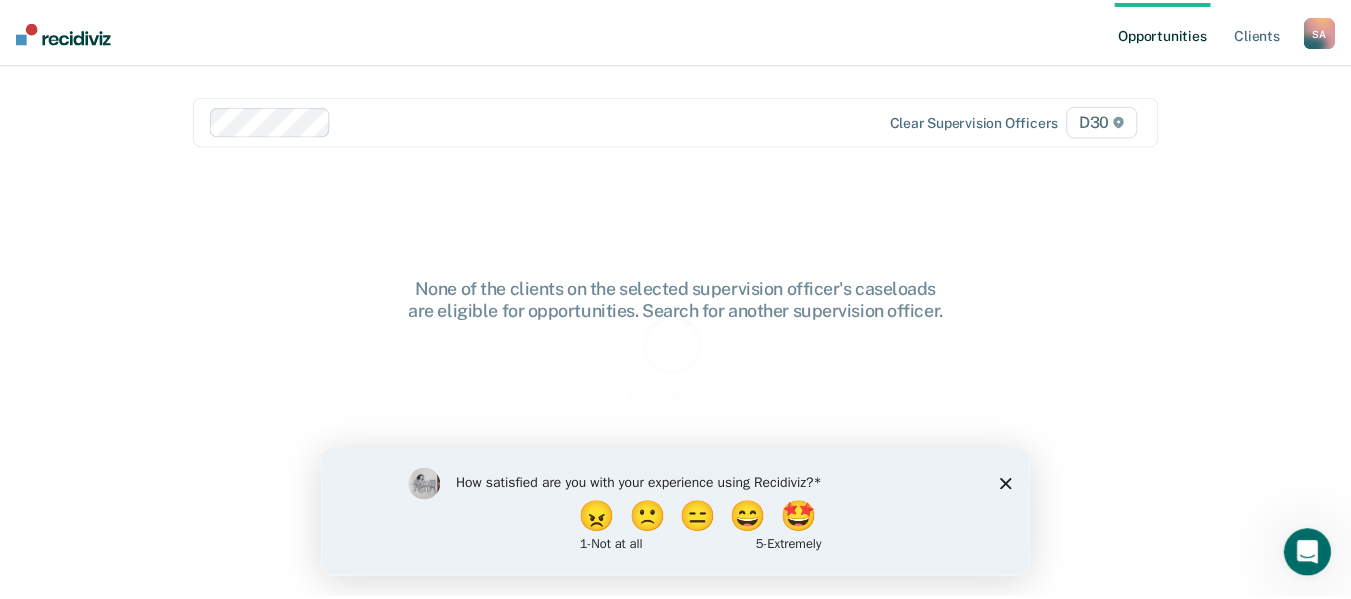 scroll, scrollTop: 0, scrollLeft: 0, axis: both 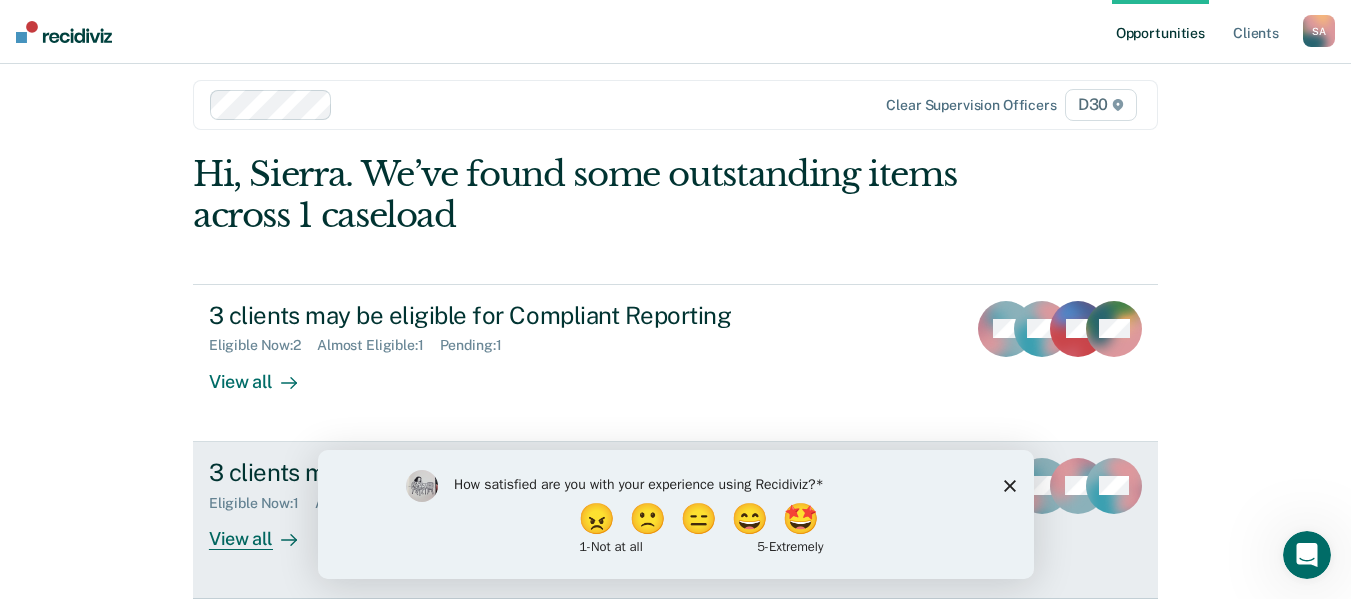 click on "View all" at bounding box center (265, 530) 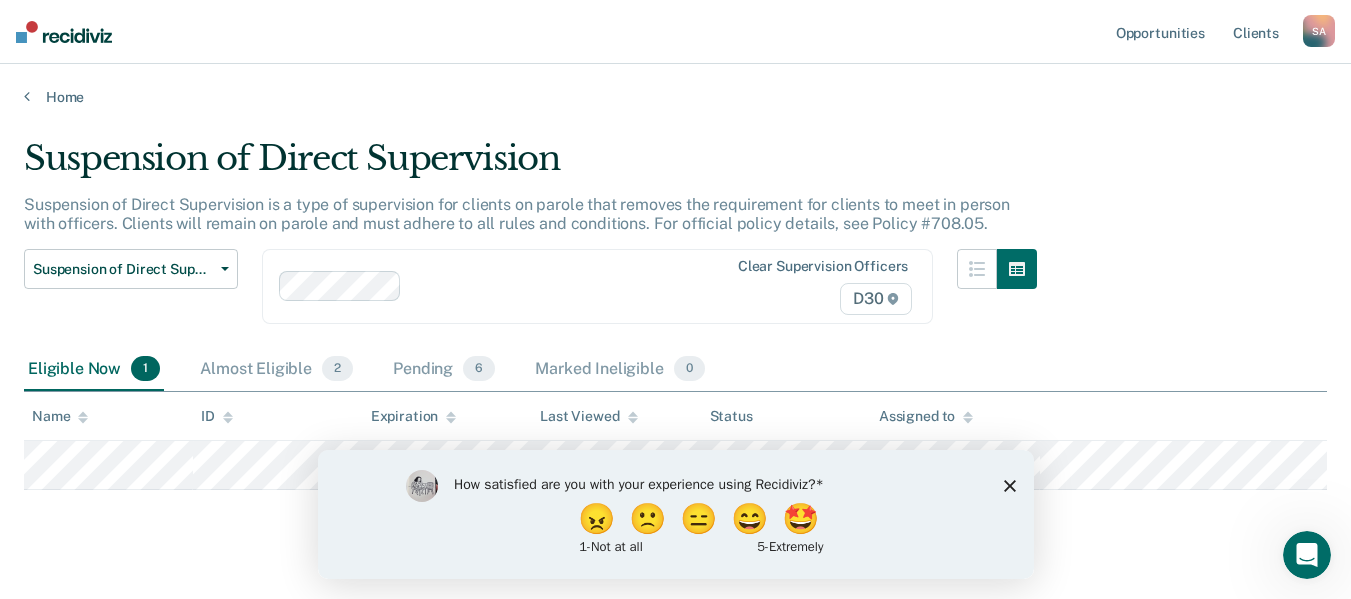 click 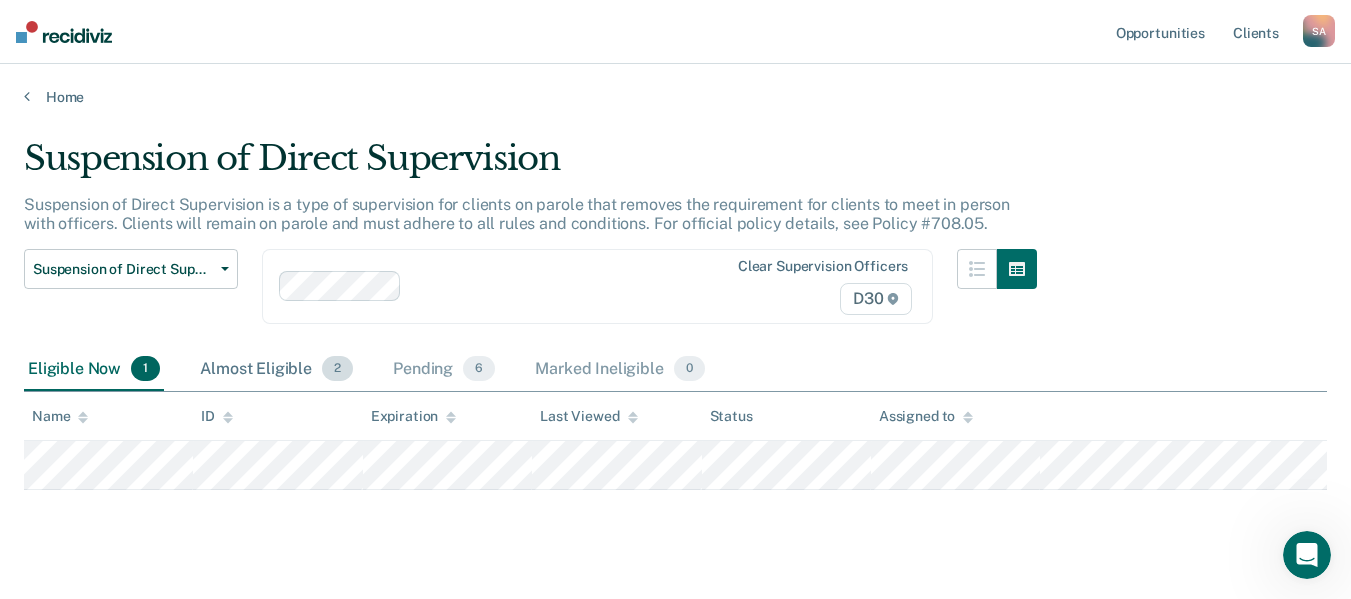click on "Almost Eligible 2" at bounding box center (276, 370) 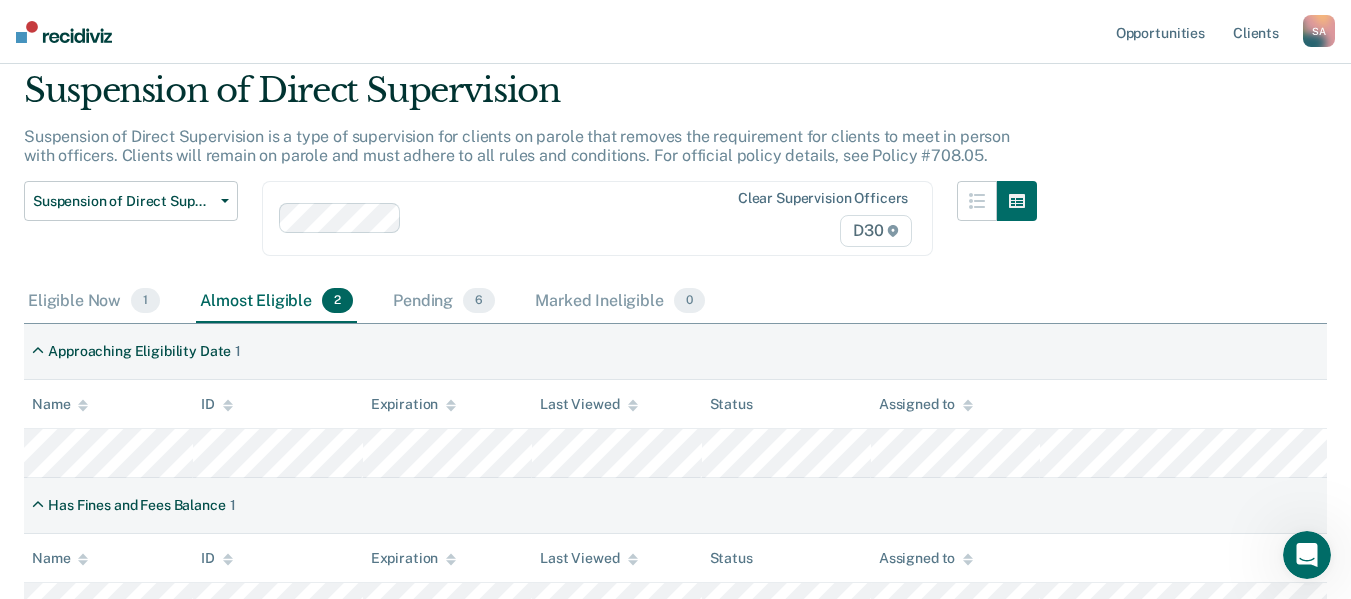 scroll, scrollTop: 100, scrollLeft: 0, axis: vertical 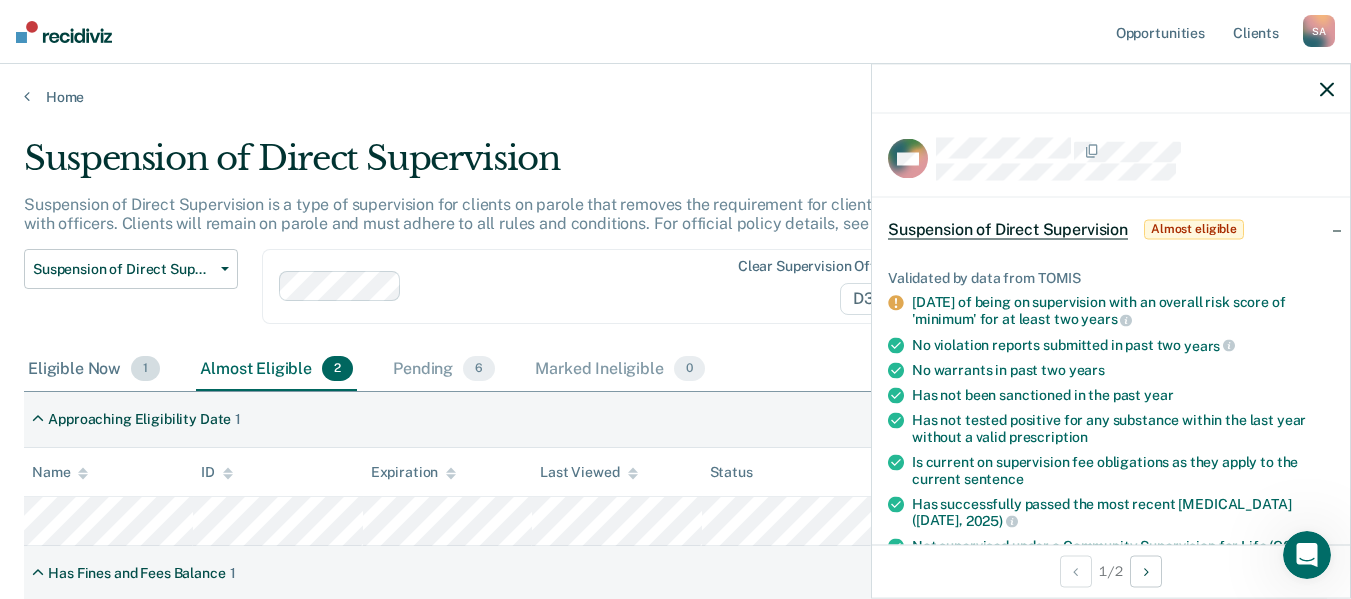 click on "Eligible Now 1" at bounding box center [94, 370] 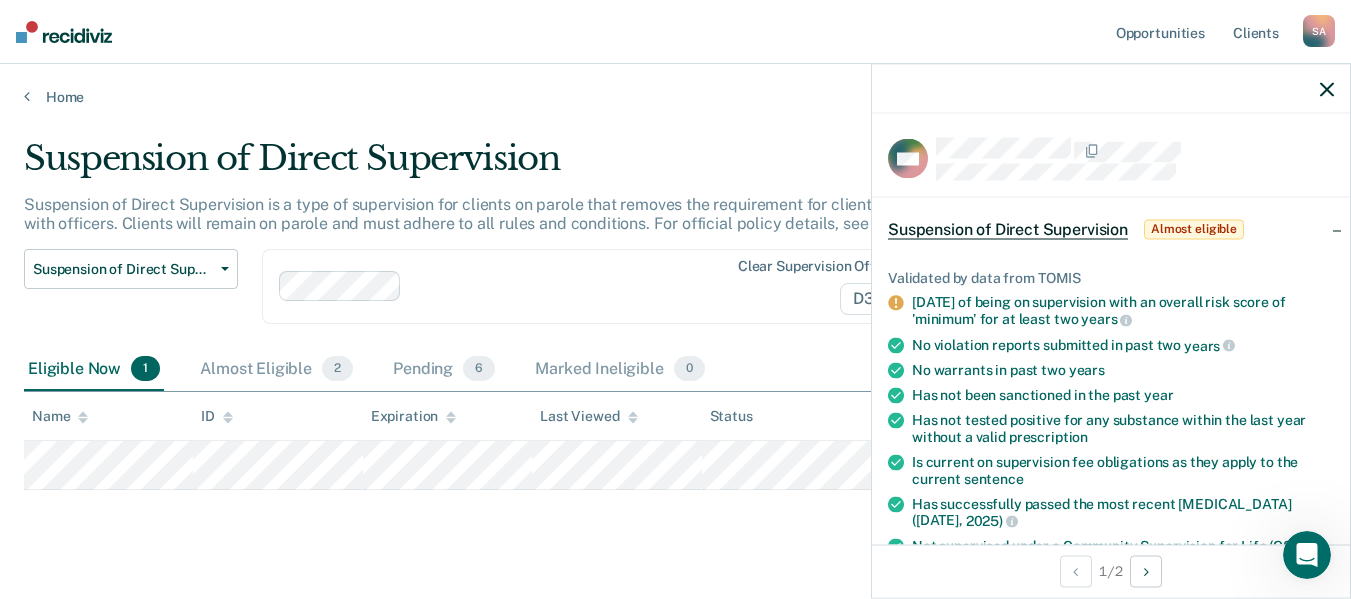 click on "Suspension of Direct Supervision   Suspension of Direct Supervision is a type of supervision for clients on parole that removes the requirement for clients to meet in person with officers. Clients will remain on parole and must adhere to all rules and conditions. For official policy details, see Policy #708.05. Suspension of Direct Supervision Compliant Reporting Supervision Level Downgrade Suspension of Direct Supervision Clear   supervision officers D30   Eligible Now 1 Almost Eligible 2 Pending 6 Marked Ineligible 0
To pick up a draggable item, press the space bar.
While dragging, use the arrow keys to move the item.
Press space again to drop the item in its new position, or press escape to cancel.
Name ID Expiration Last Viewed Status Assigned to" at bounding box center (675, 367) 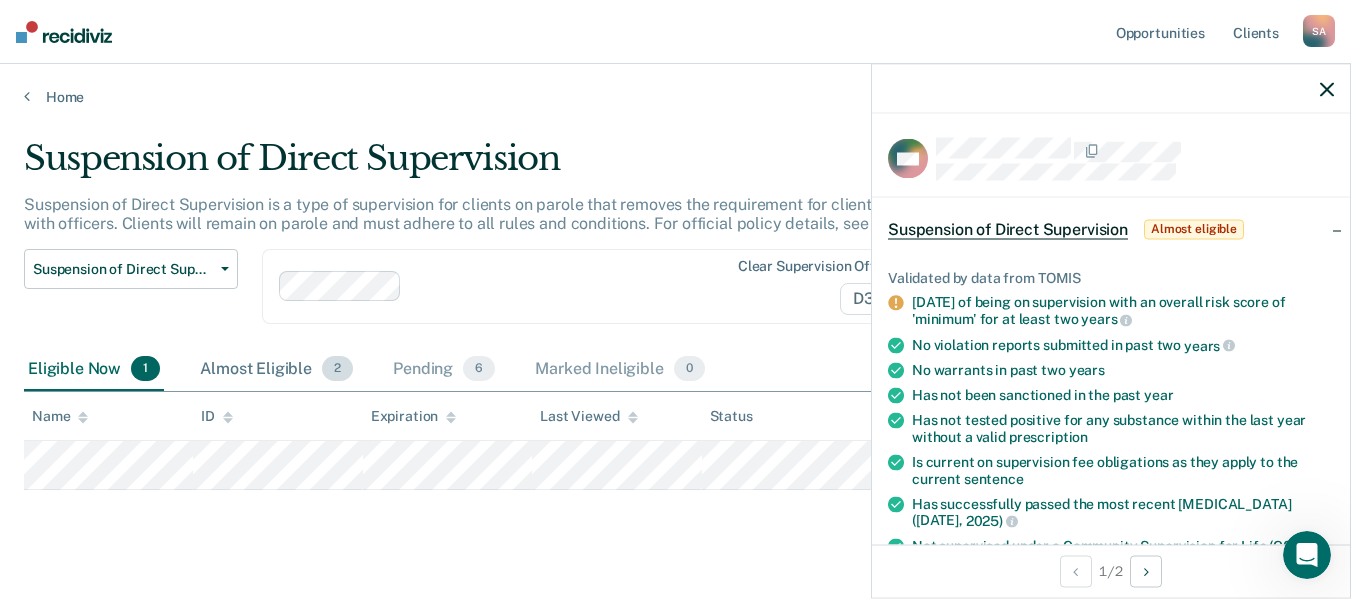 click on "Almost Eligible 2" at bounding box center (276, 370) 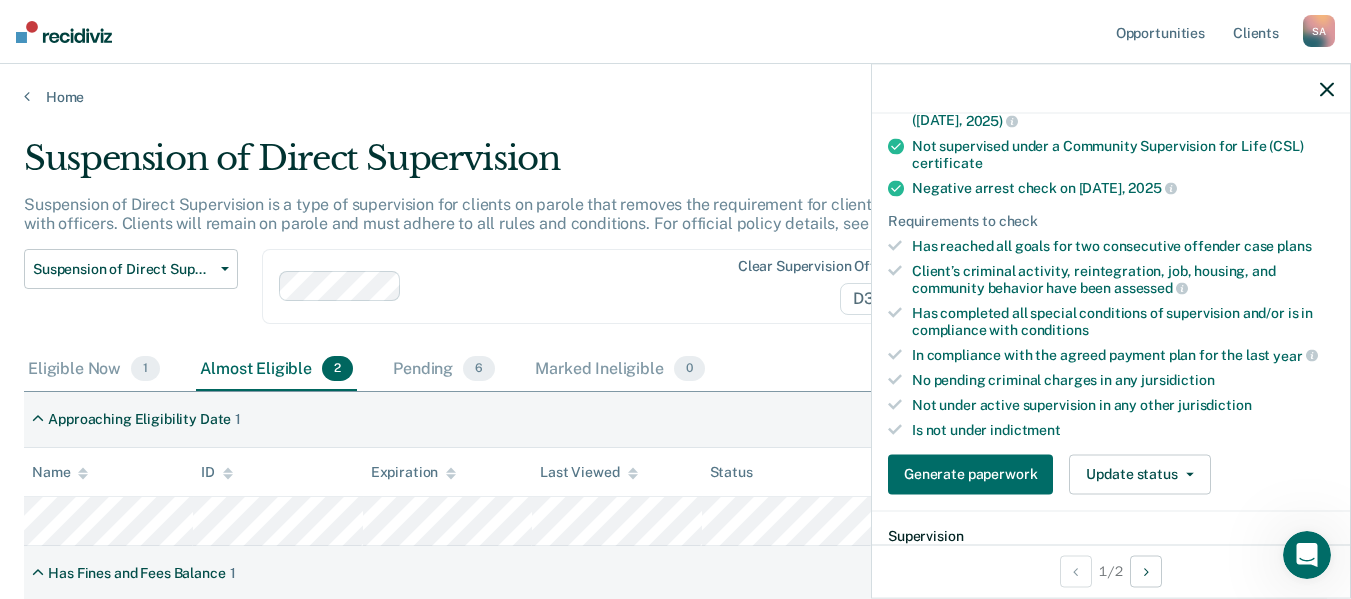 scroll, scrollTop: 500, scrollLeft: 0, axis: vertical 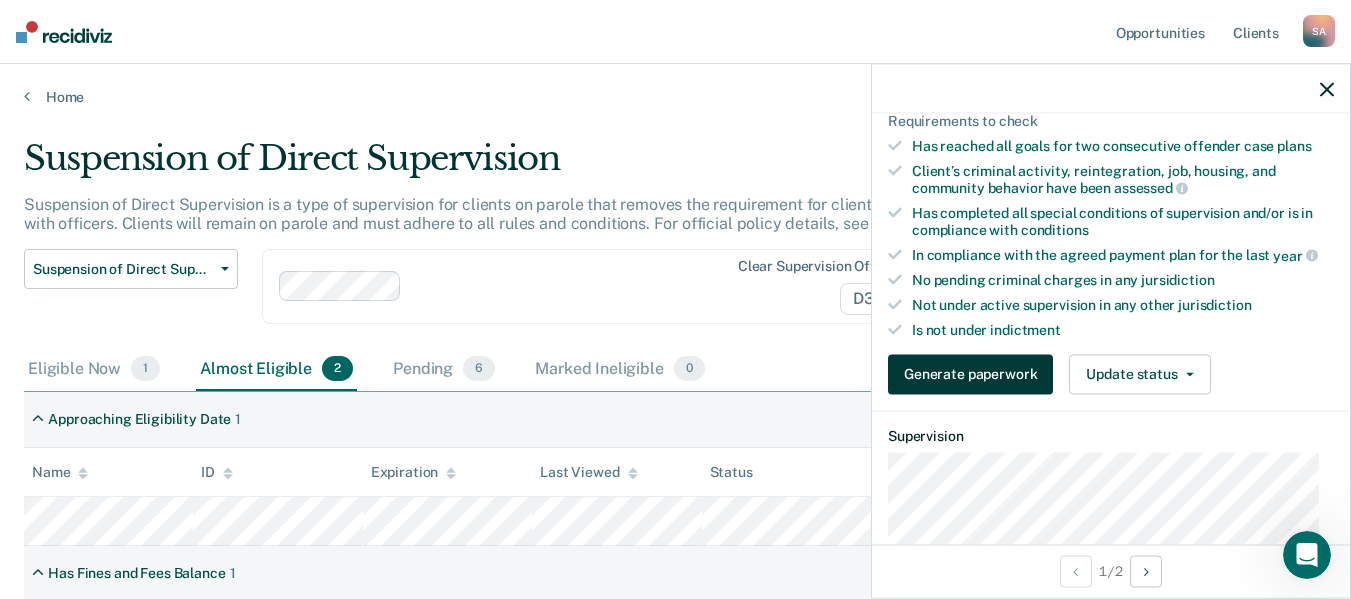 click on "Generate paperwork" at bounding box center (970, 374) 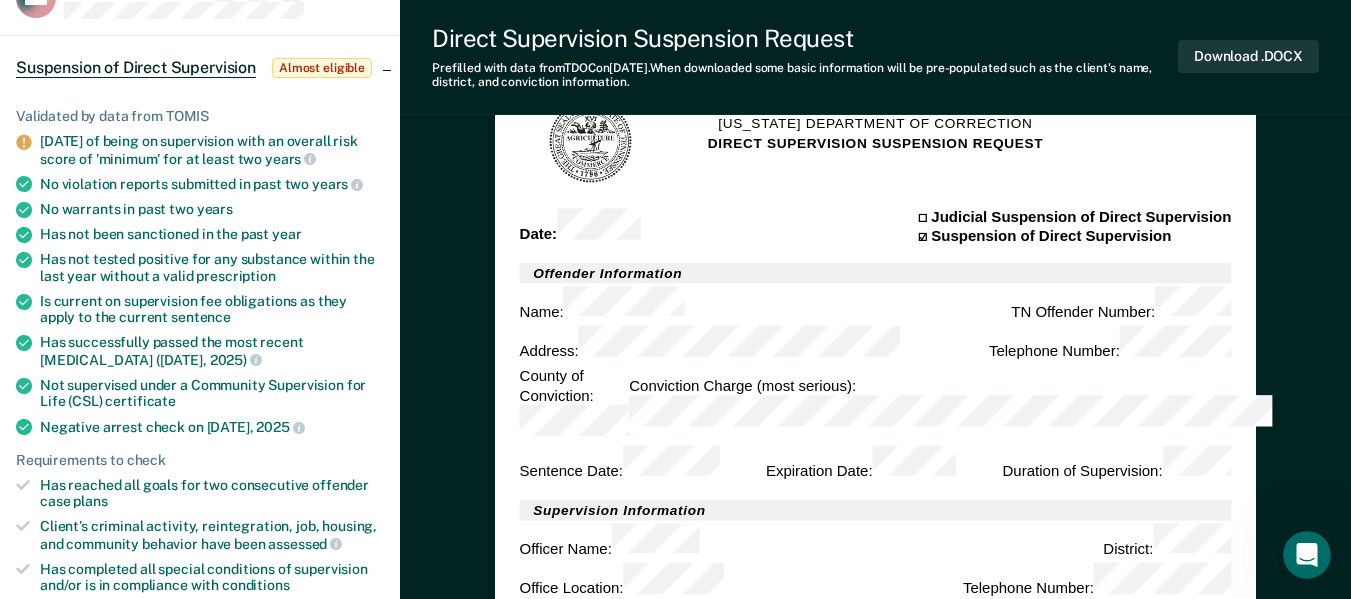 scroll, scrollTop: 200, scrollLeft: 0, axis: vertical 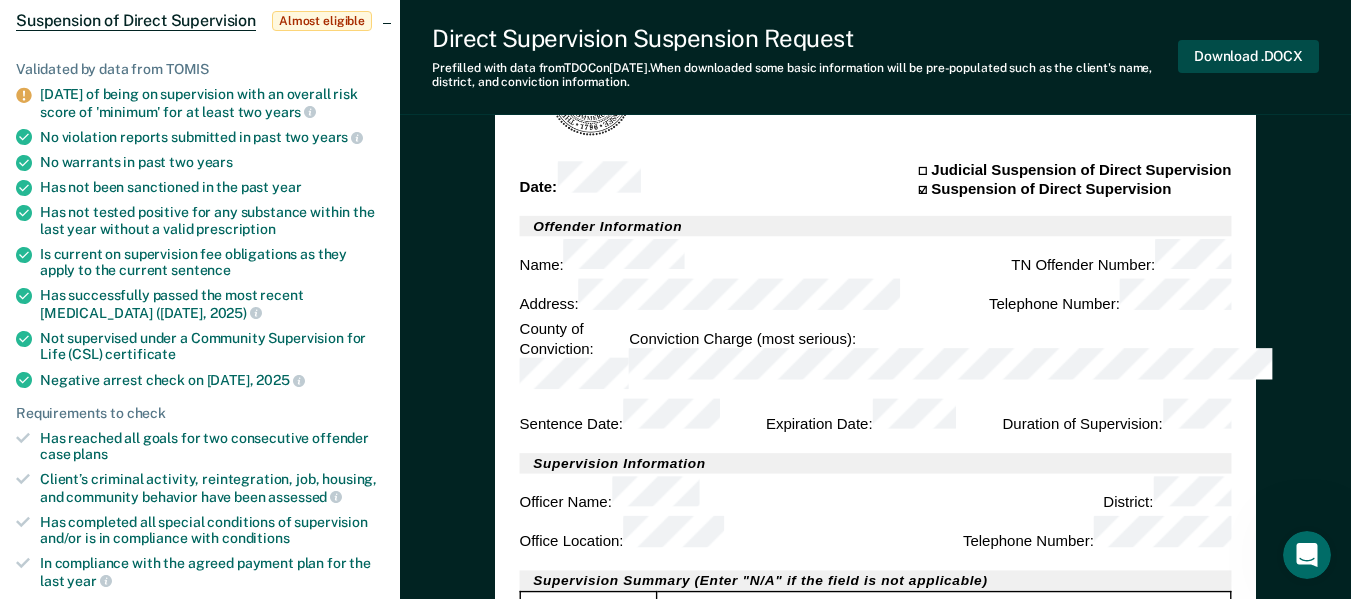 click on "Download .DOCX" at bounding box center (1248, 56) 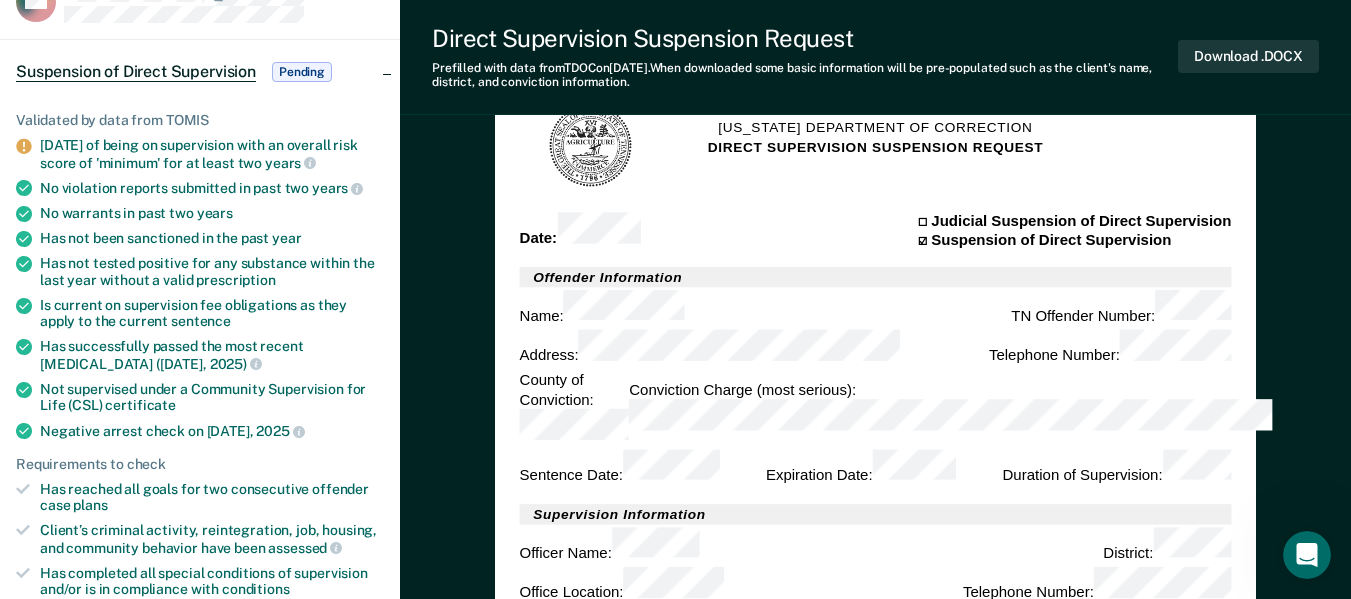 scroll, scrollTop: 0, scrollLeft: 0, axis: both 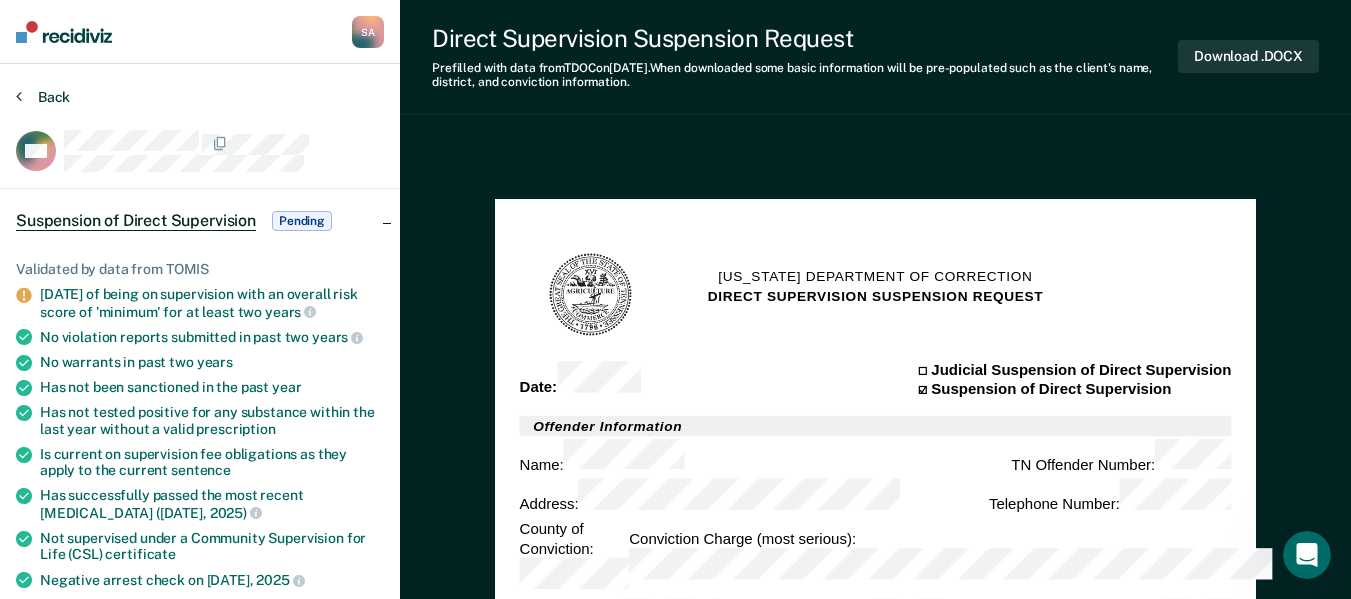 click on "Back" at bounding box center (43, 97) 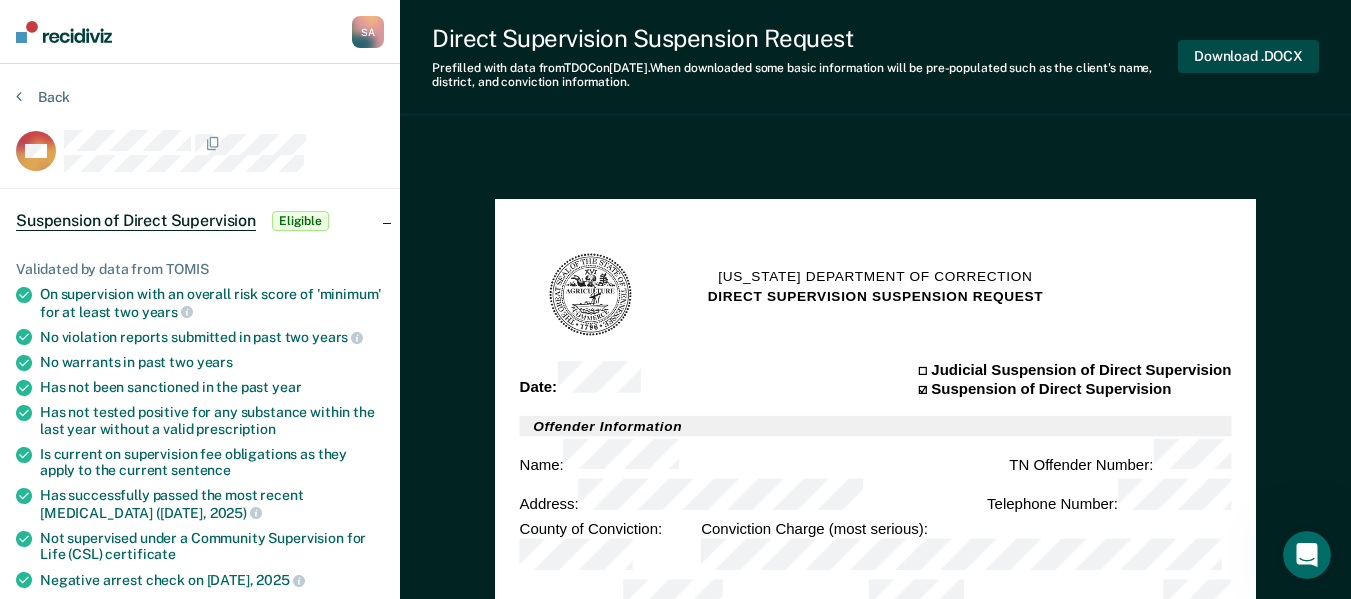 click on "Download .DOCX" at bounding box center (1248, 56) 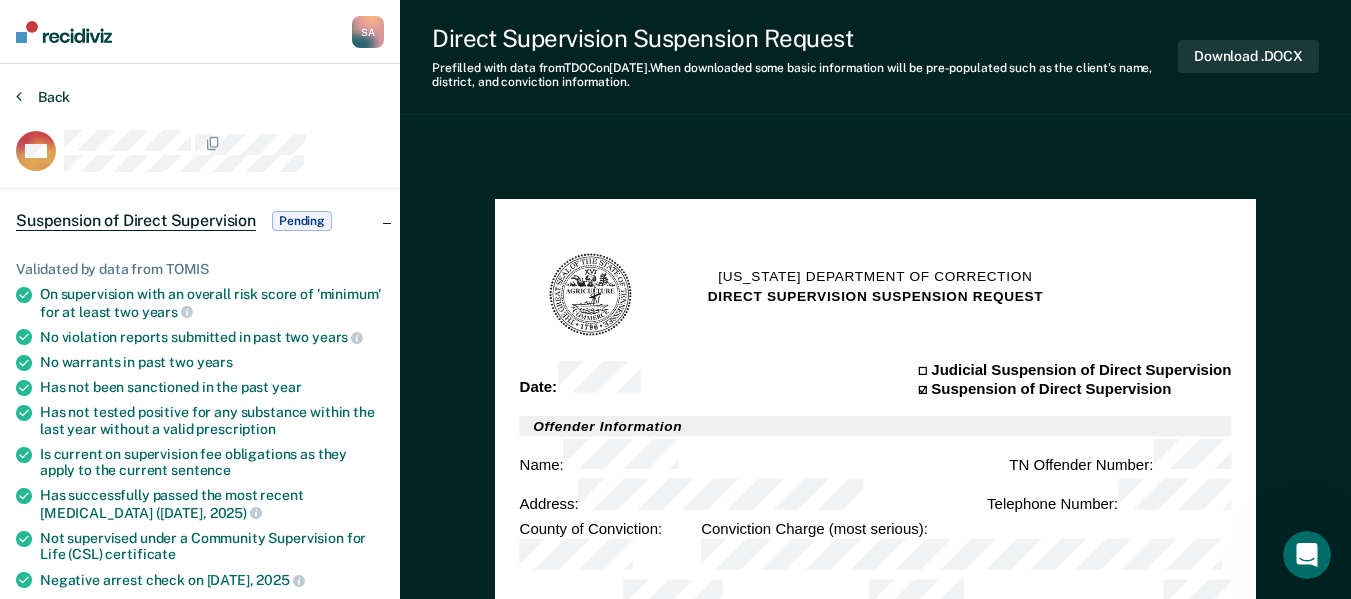 click on "Back" at bounding box center (43, 97) 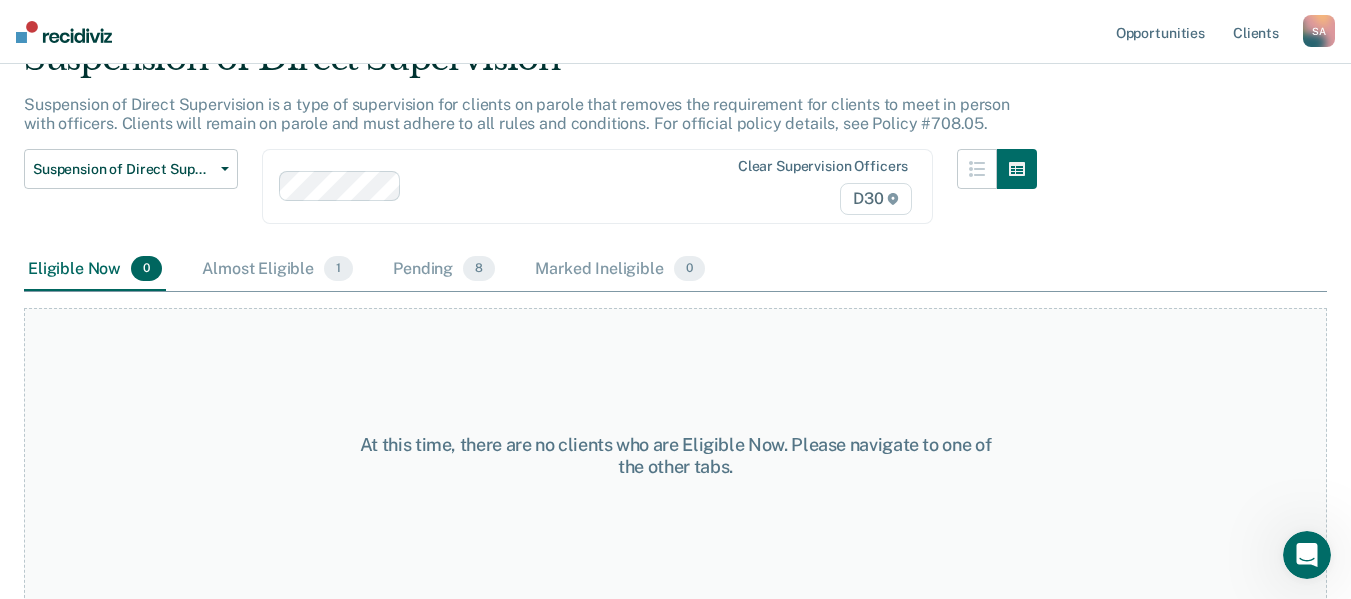 scroll, scrollTop: 104, scrollLeft: 0, axis: vertical 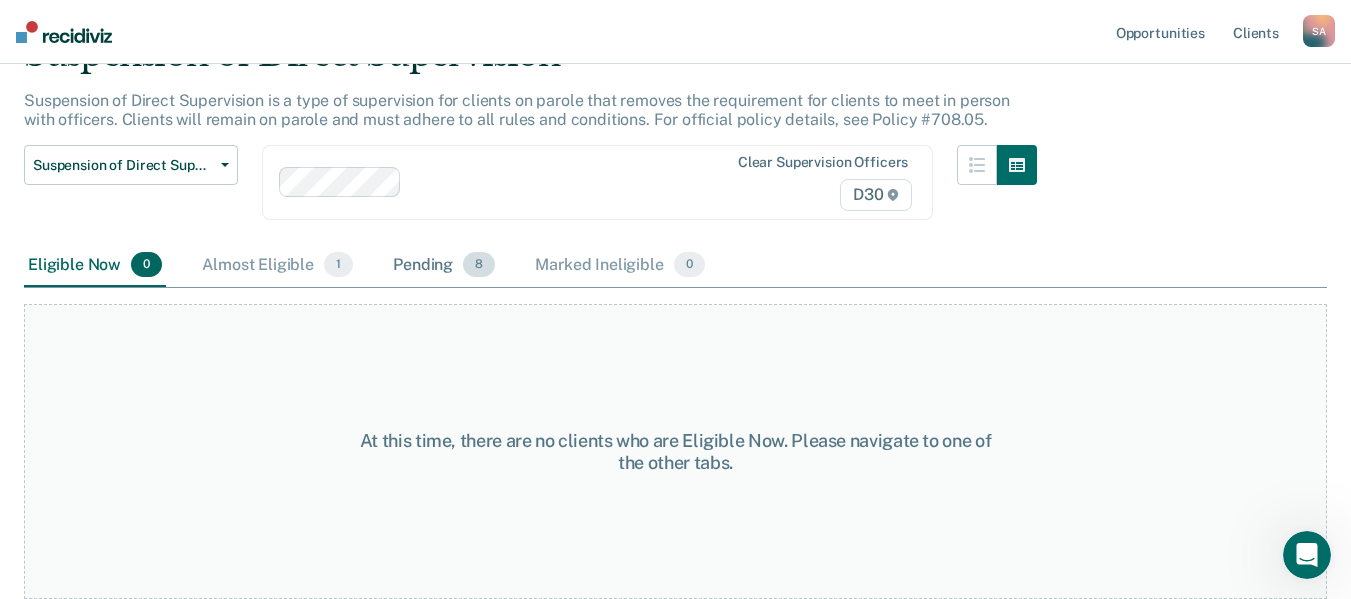 click on "Pending 8" at bounding box center (444, 266) 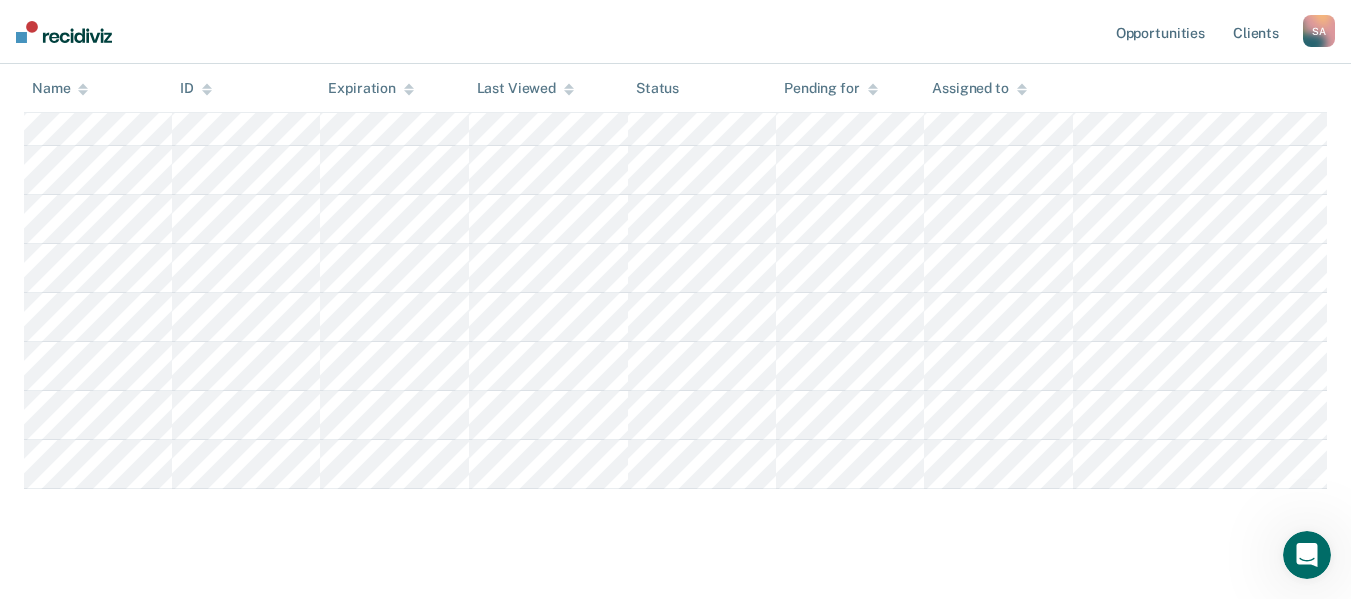 scroll, scrollTop: 378, scrollLeft: 0, axis: vertical 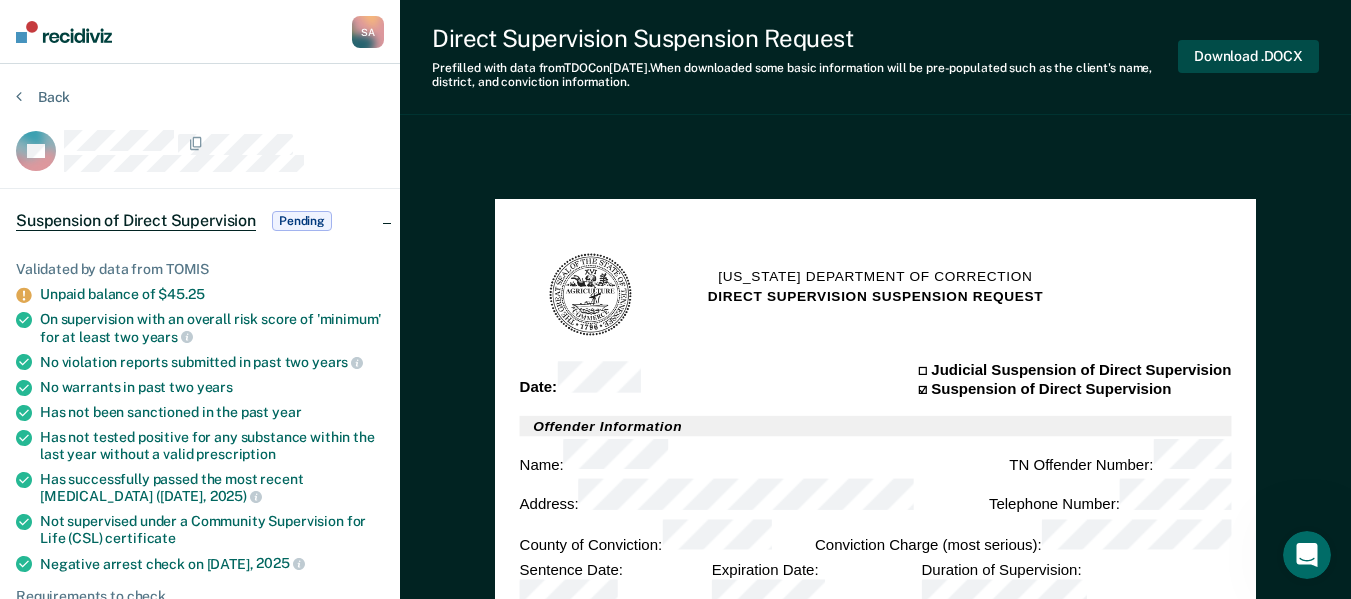 click on "Download .DOCX" at bounding box center [1248, 56] 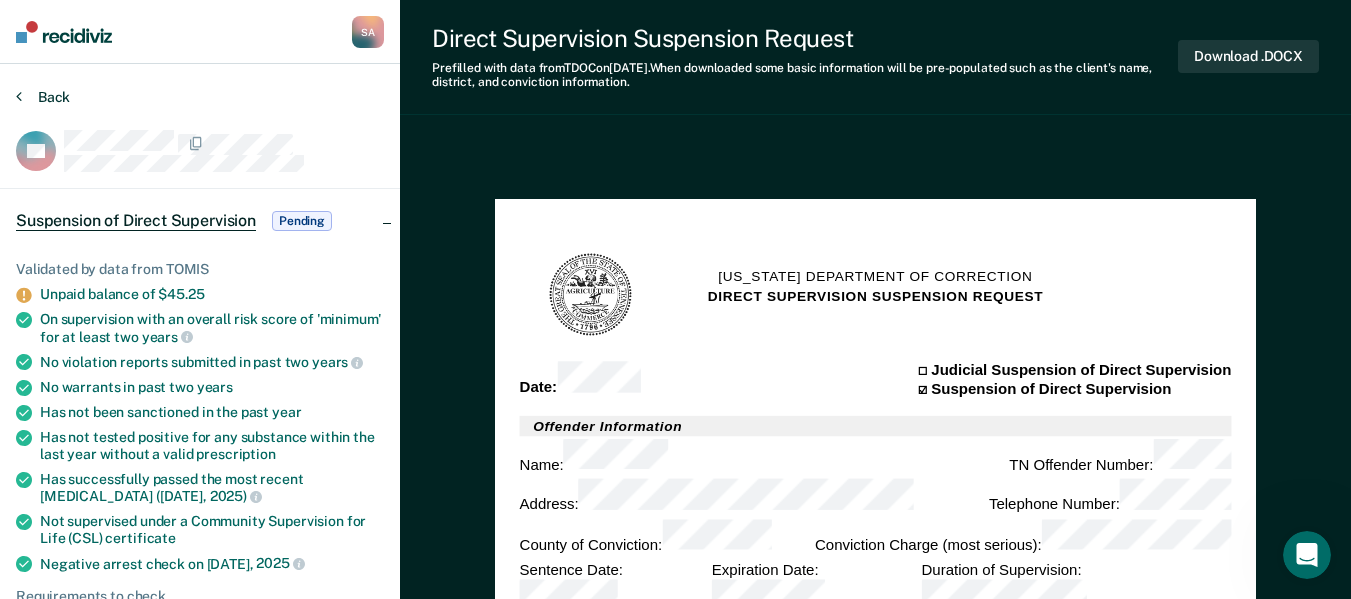 click on "Back" at bounding box center [43, 97] 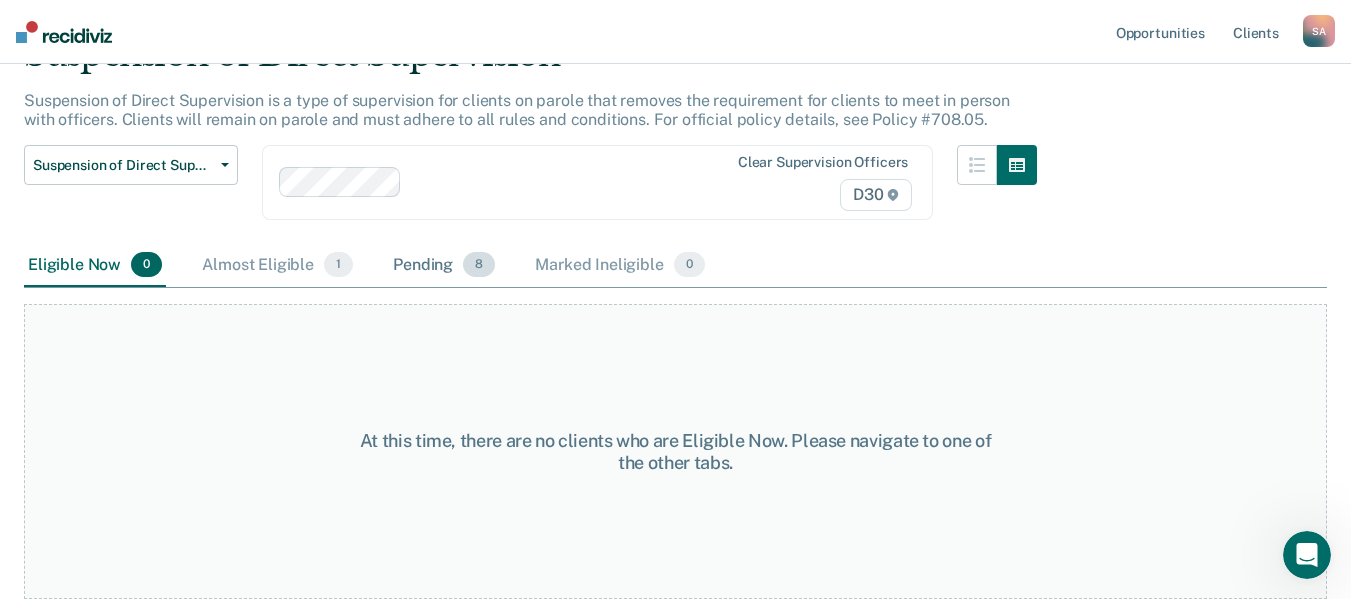 click on "Pending 8" at bounding box center [444, 266] 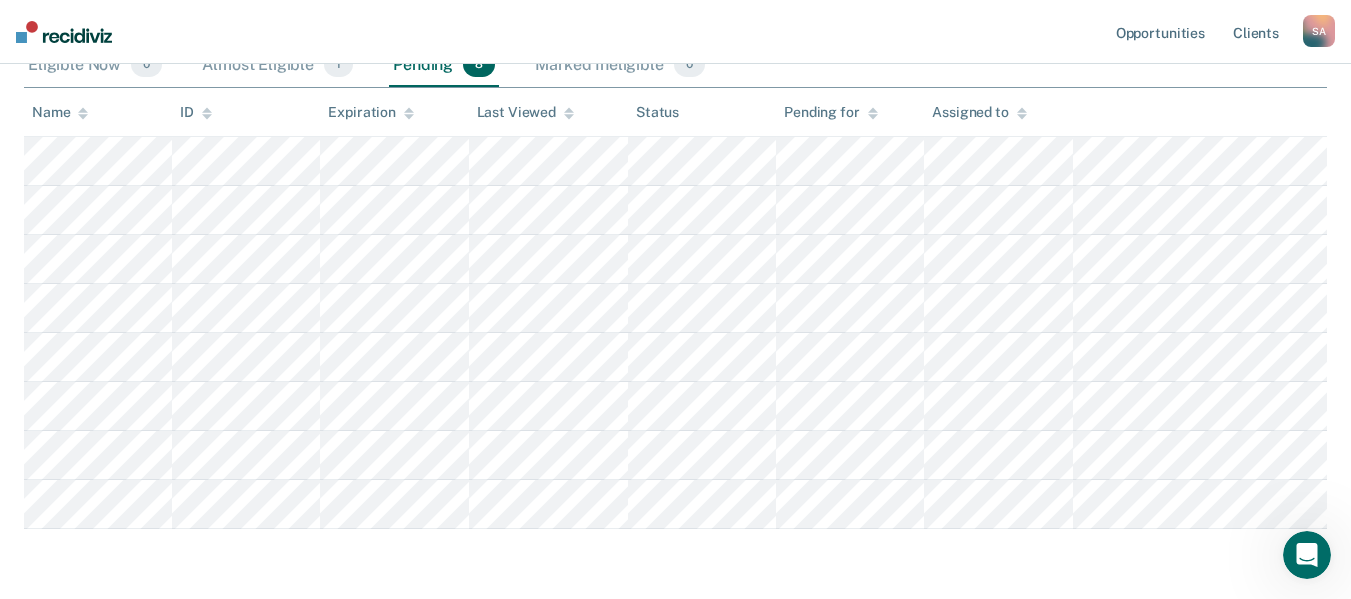 scroll, scrollTop: 378, scrollLeft: 0, axis: vertical 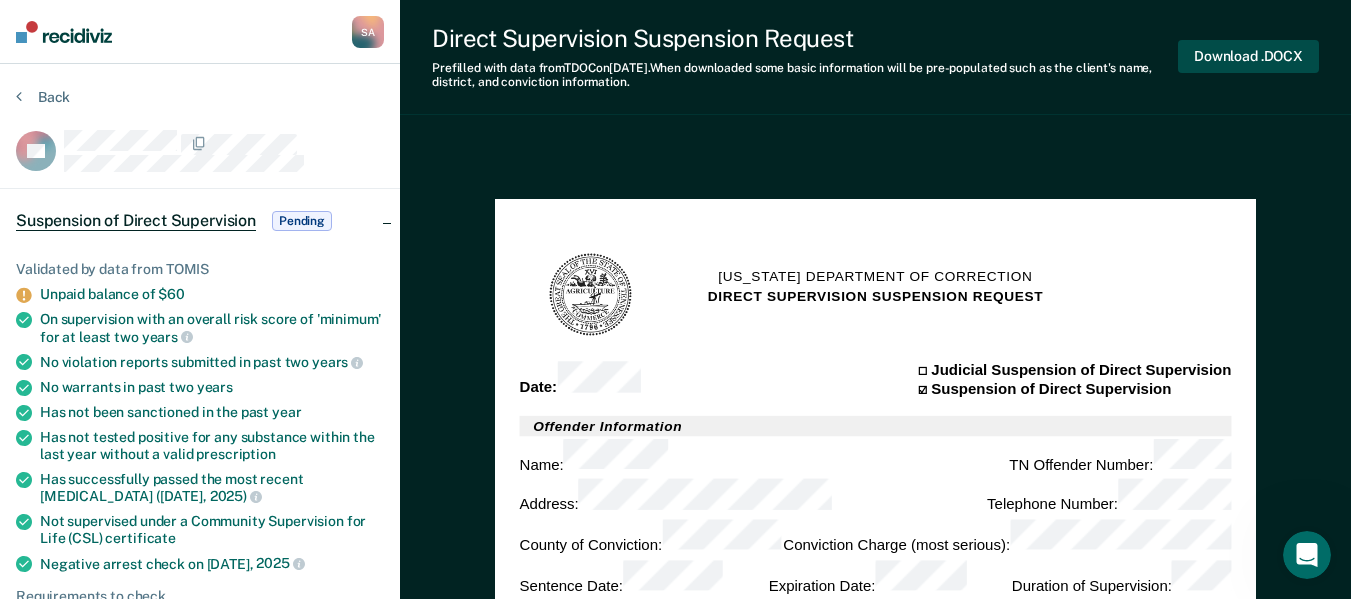 click on "Download .DOCX" at bounding box center (1248, 56) 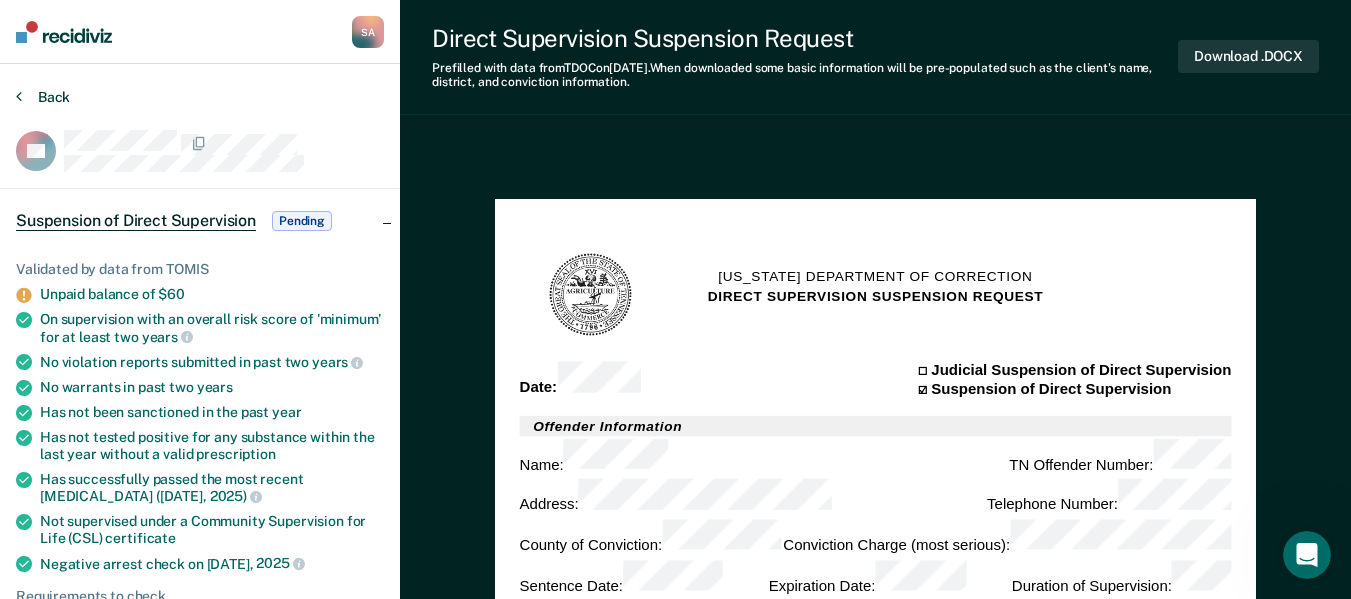 click on "Back" at bounding box center (43, 97) 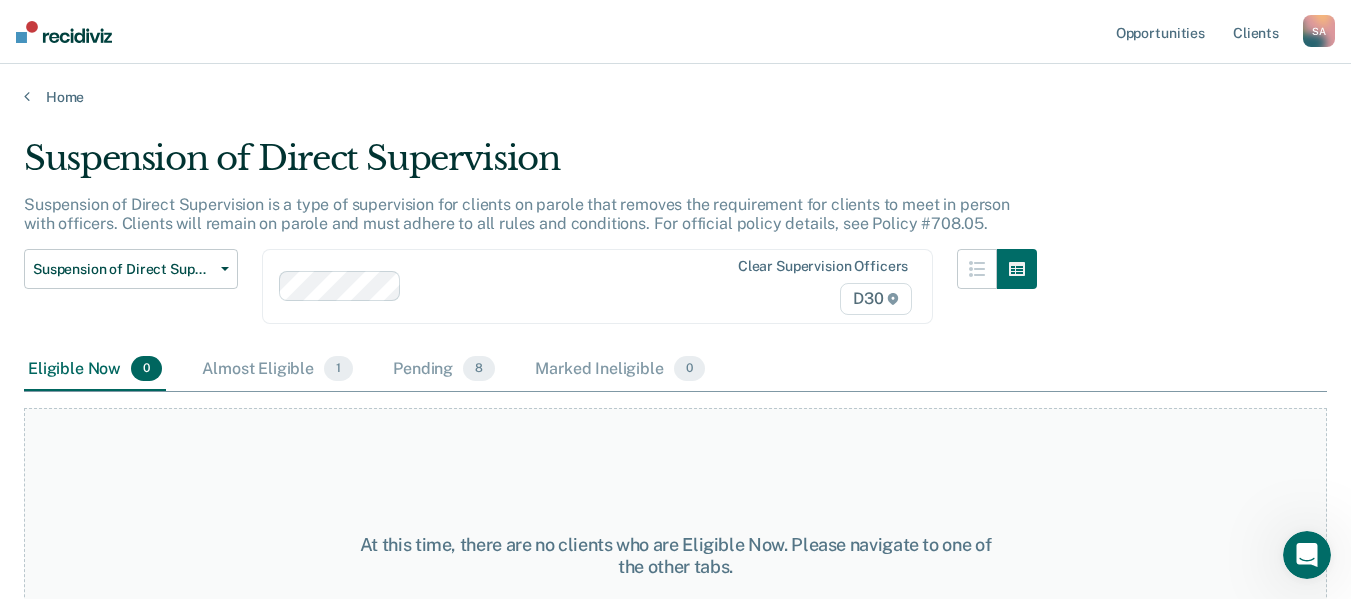scroll, scrollTop: 104, scrollLeft: 0, axis: vertical 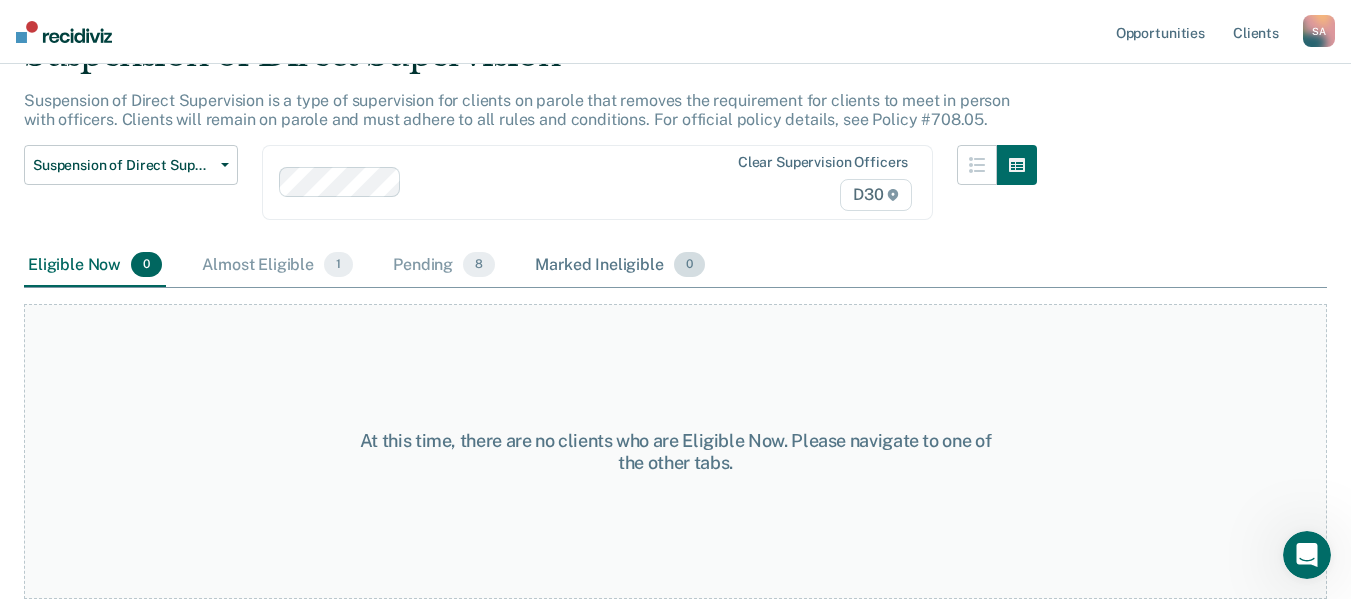 click on "Marked Ineligible 0" at bounding box center [620, 266] 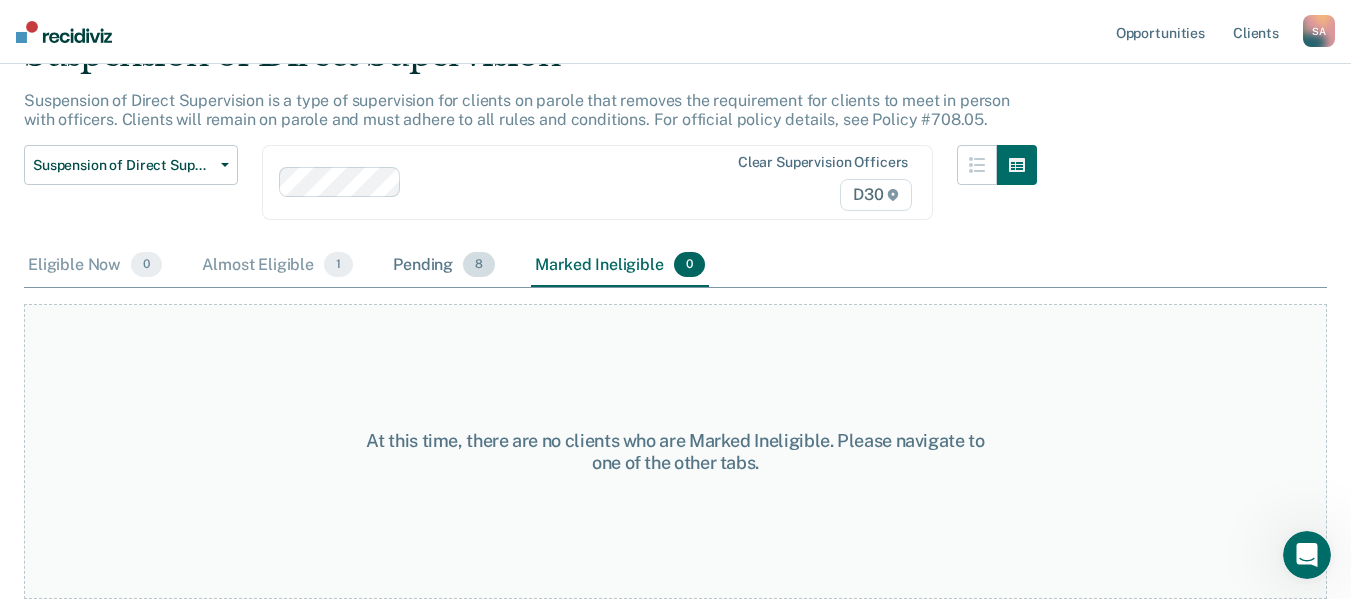 click on "Pending 8" at bounding box center [444, 266] 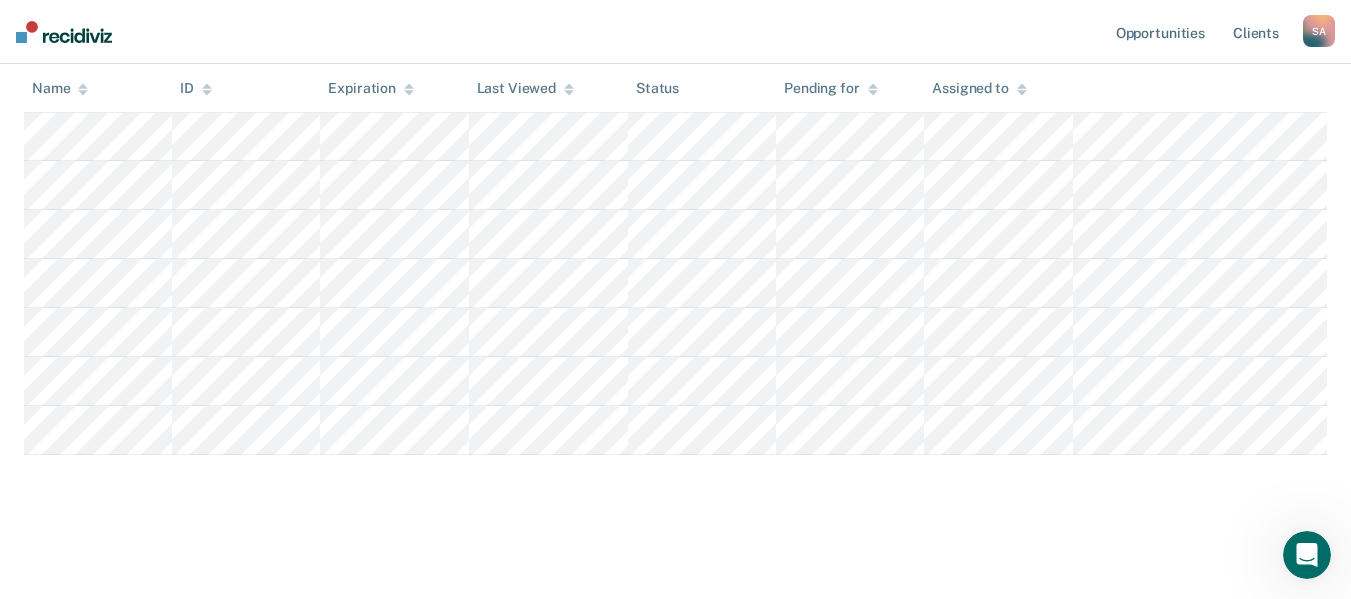 scroll, scrollTop: 278, scrollLeft: 0, axis: vertical 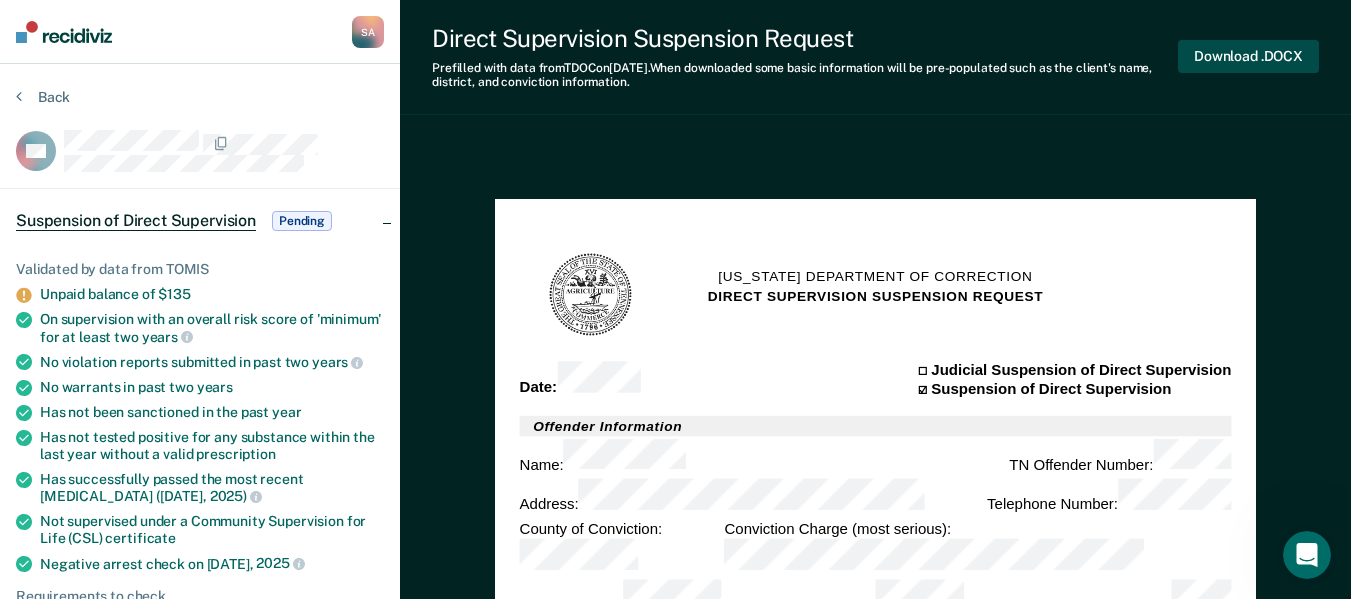 click on "Download .DOCX" at bounding box center [1248, 56] 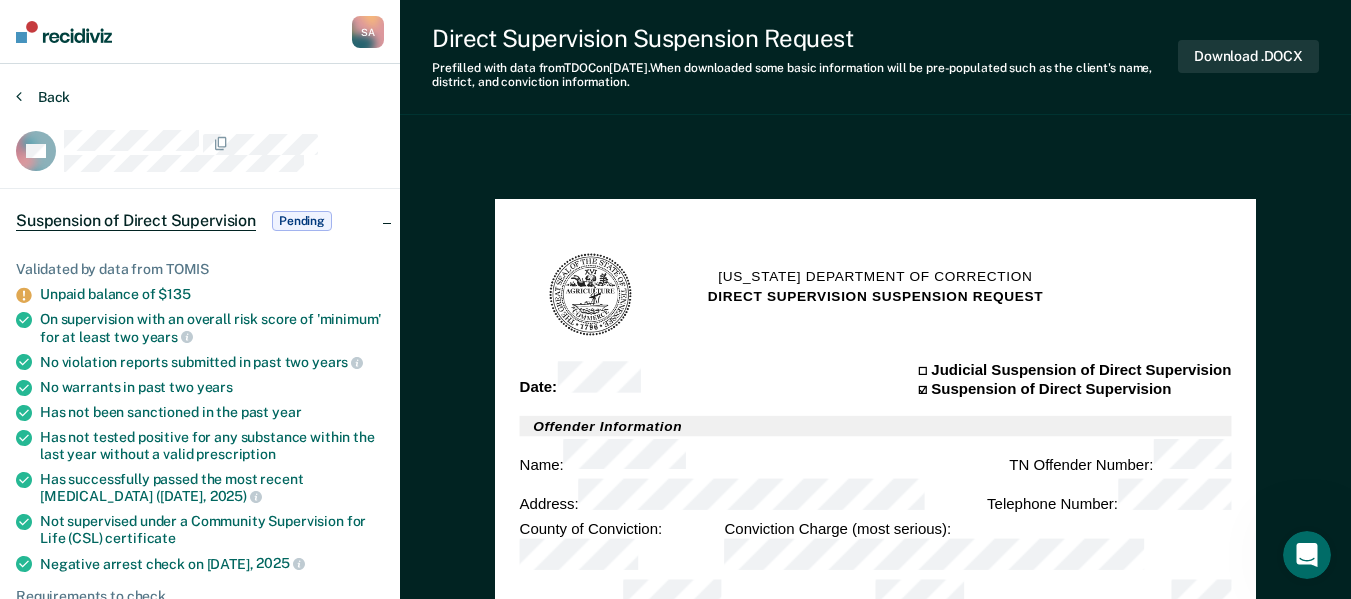 click on "Back" at bounding box center [43, 97] 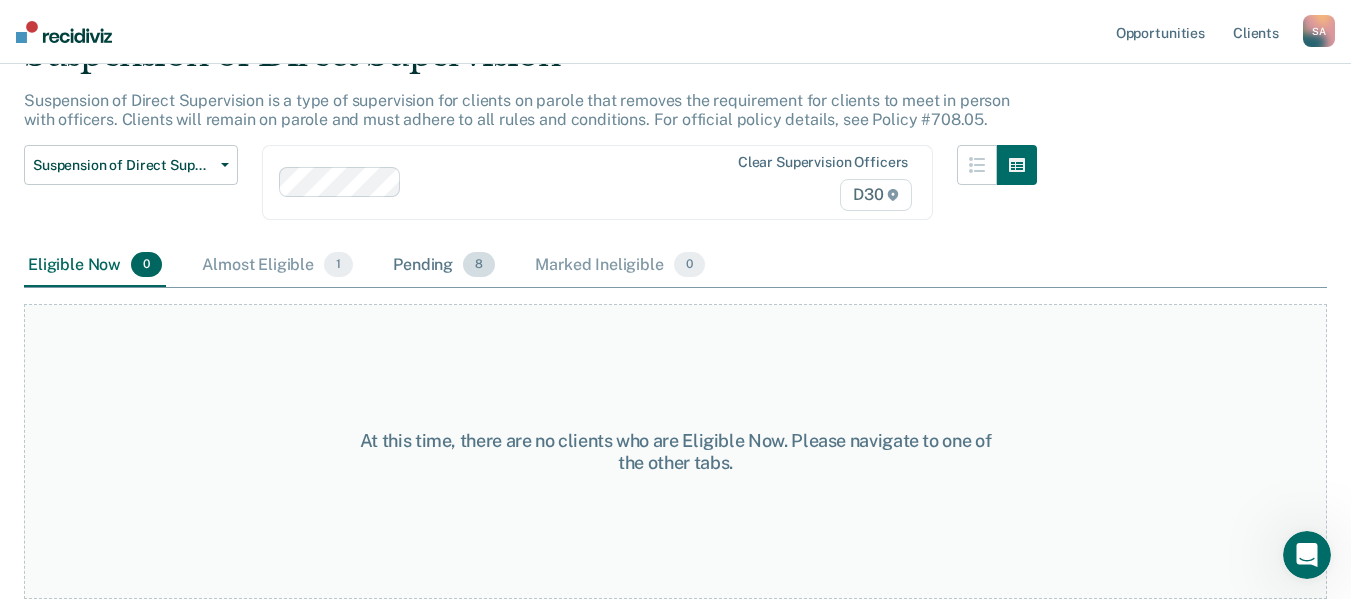 click on "Pending 8" at bounding box center (444, 266) 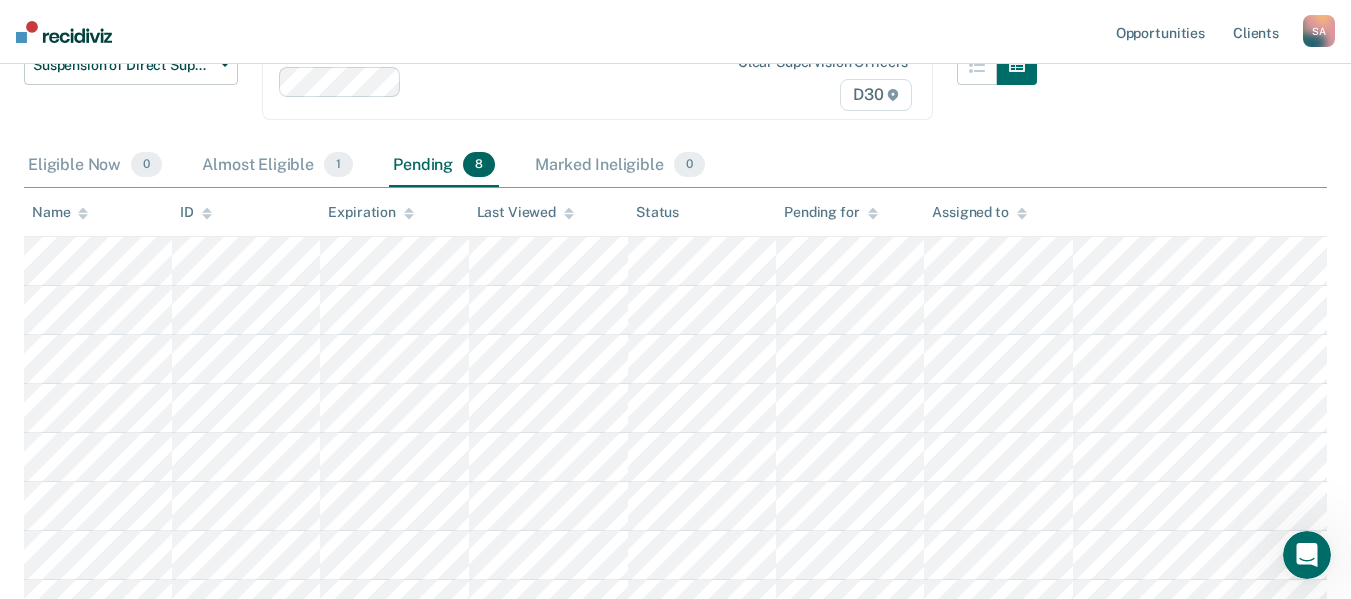 scroll, scrollTop: 304, scrollLeft: 0, axis: vertical 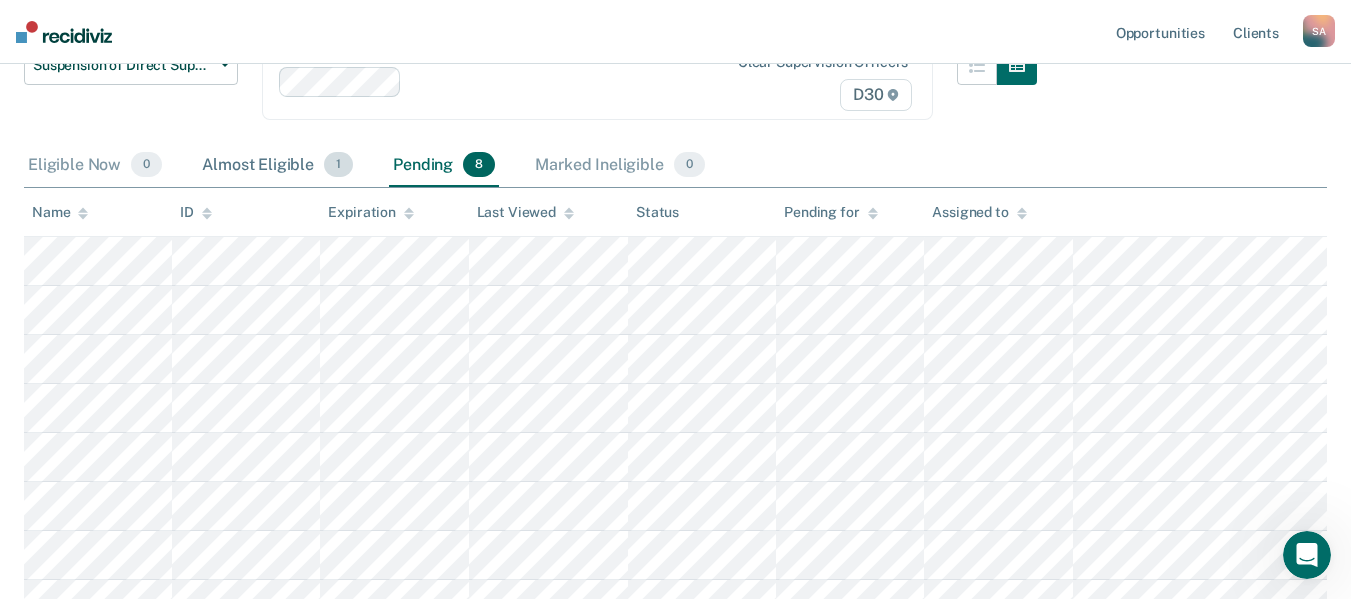 click on "Almost Eligible 1" at bounding box center (277, 166) 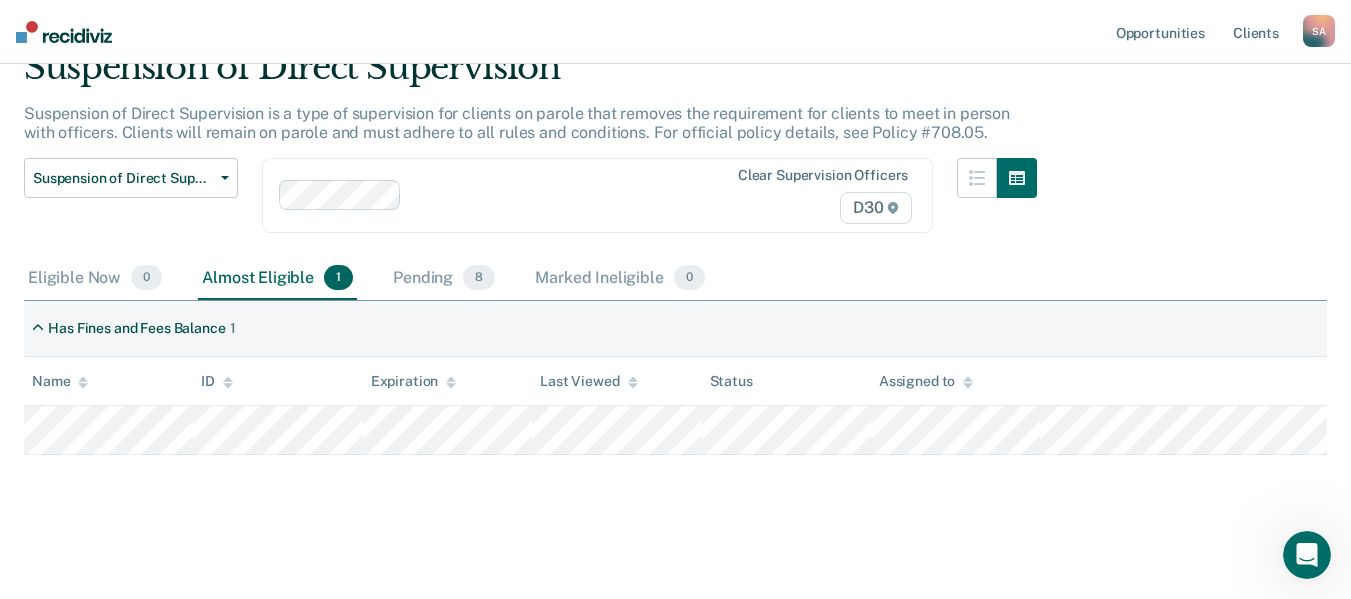 scroll, scrollTop: 91, scrollLeft: 0, axis: vertical 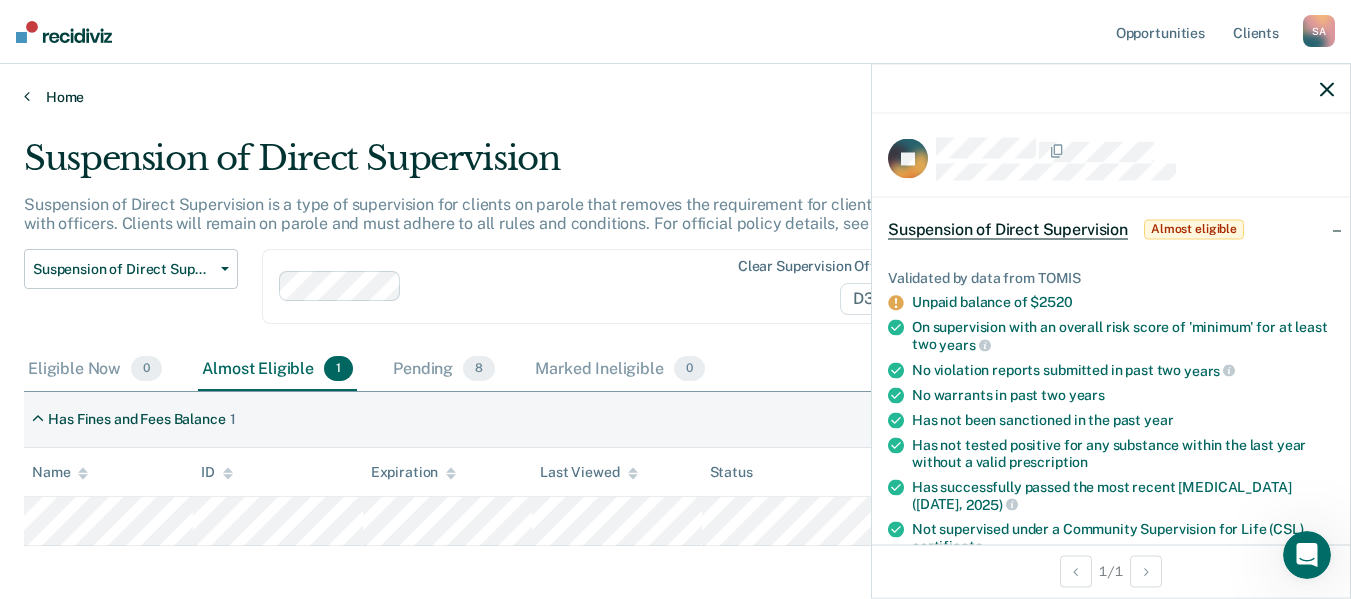 click on "Home" at bounding box center [675, 97] 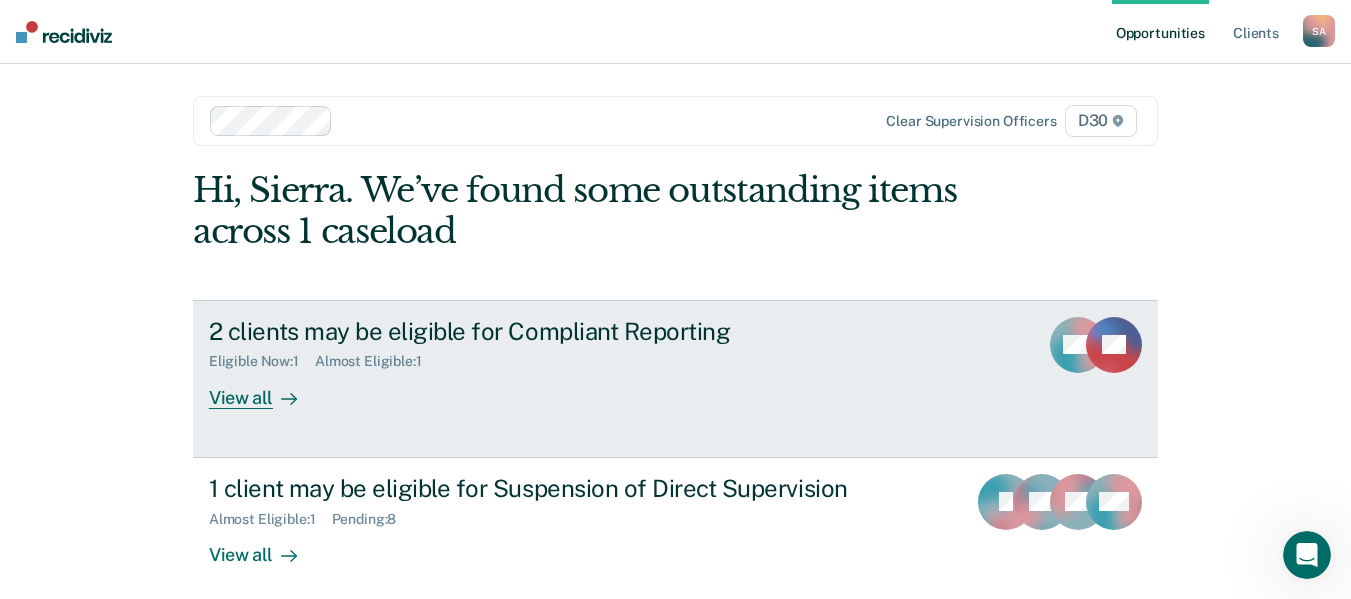 click on "Eligible Now :  1 Almost Eligible :  1" at bounding box center [560, 357] 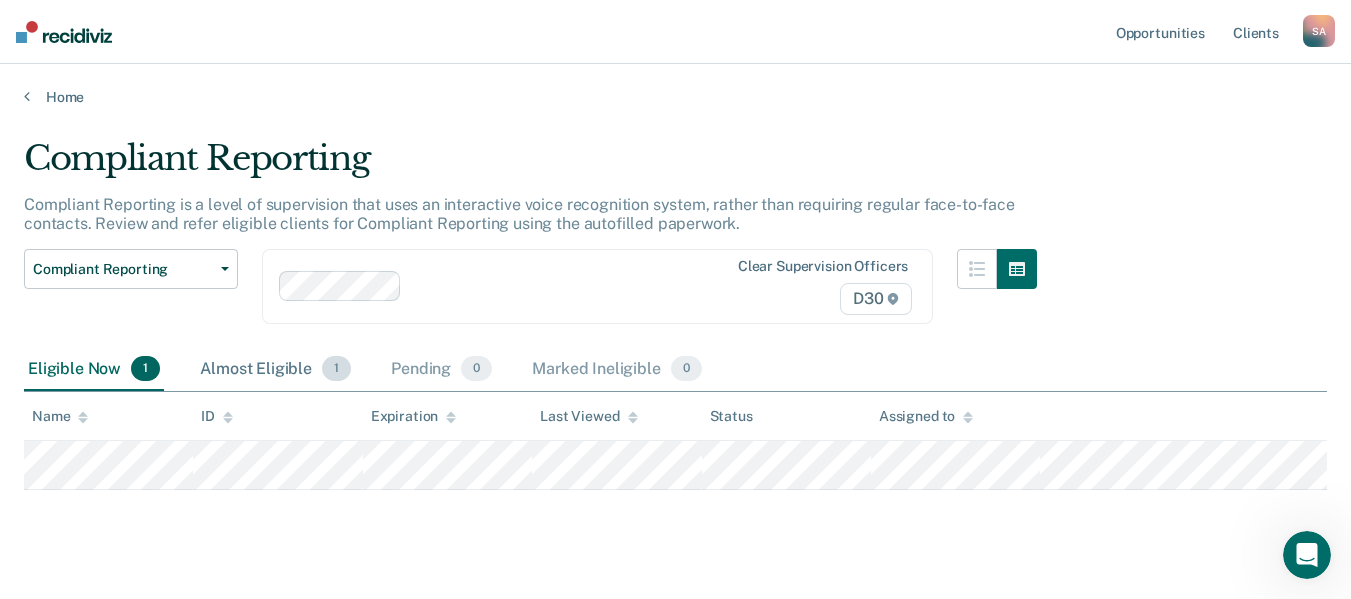 click on "Almost Eligible 1" at bounding box center [275, 370] 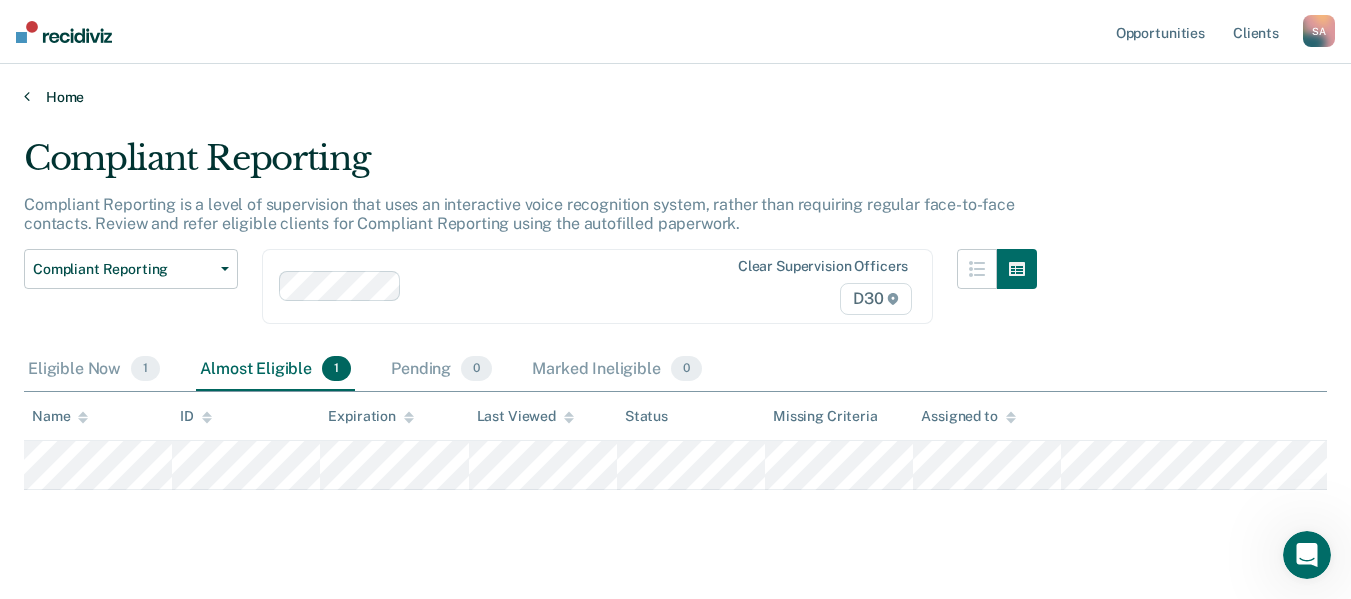 click on "Home" at bounding box center (675, 97) 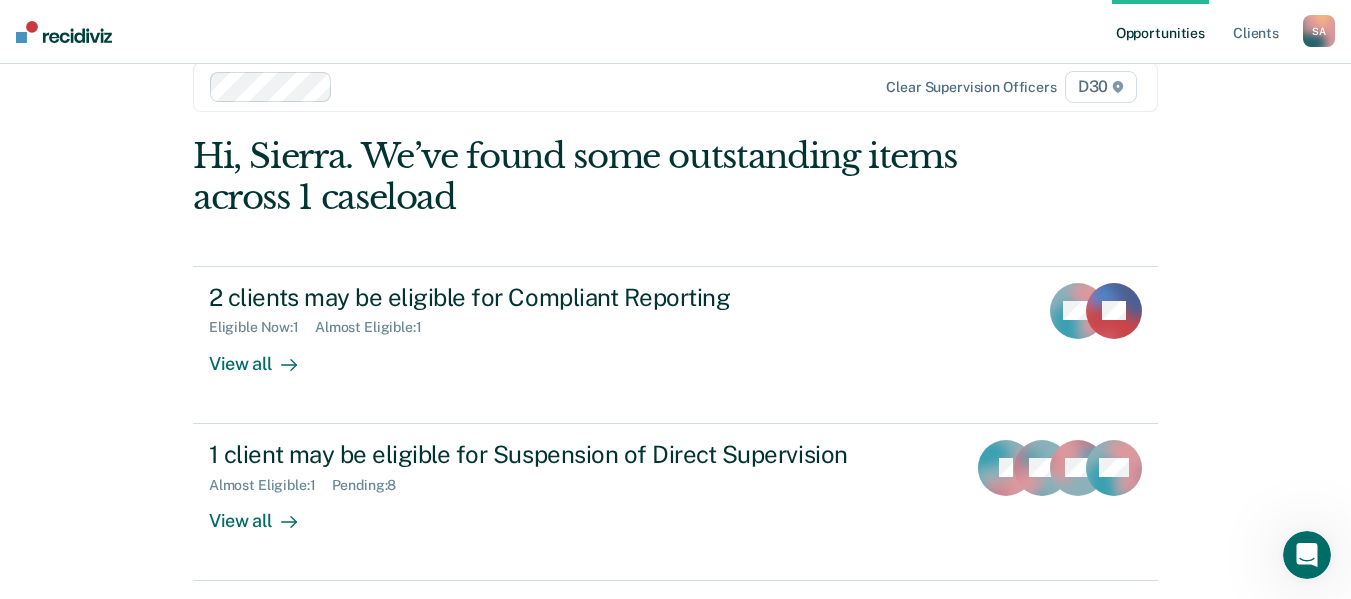 scroll, scrollTop: 0, scrollLeft: 0, axis: both 